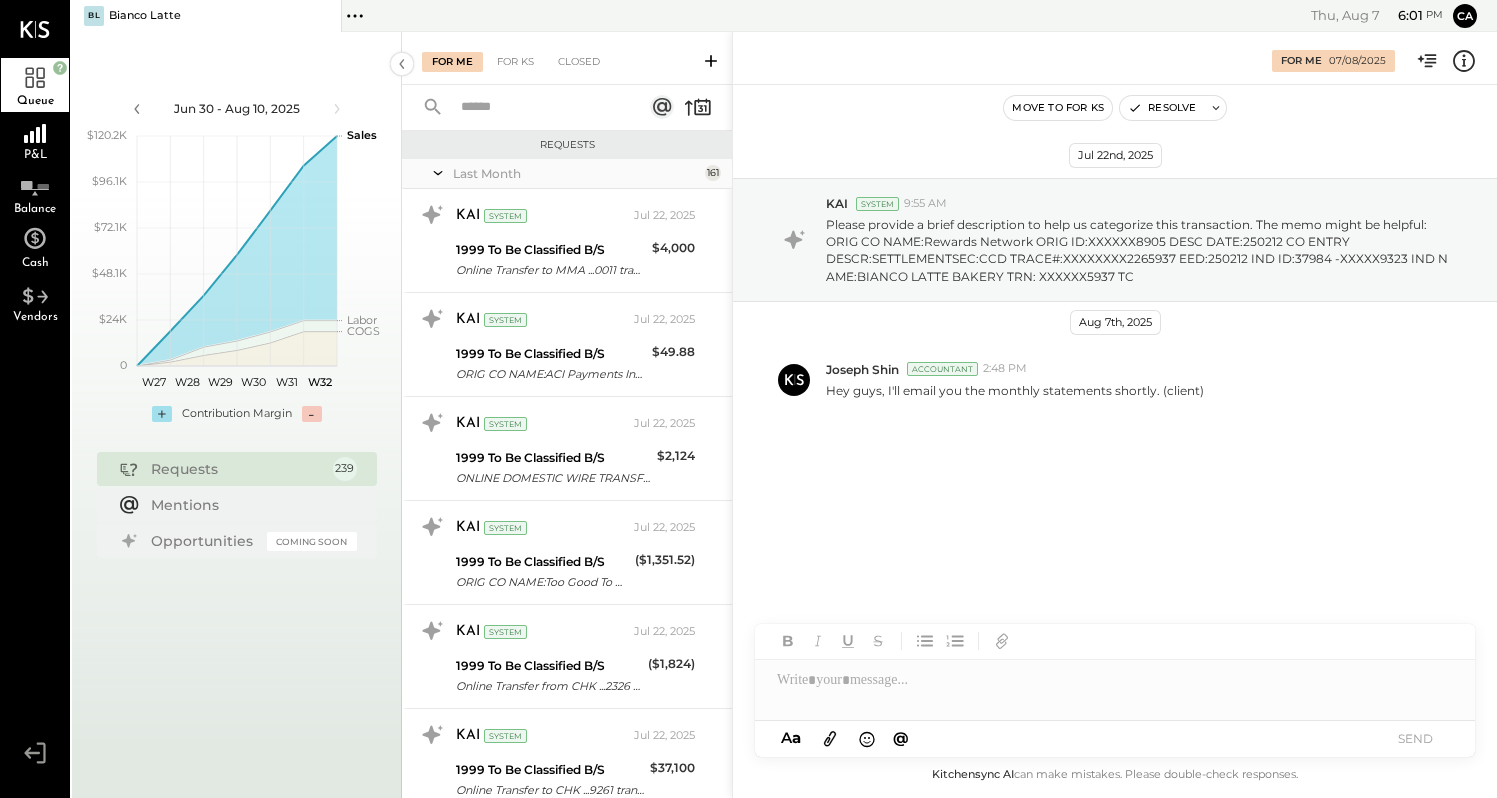 scroll, scrollTop: 0, scrollLeft: 0, axis: both 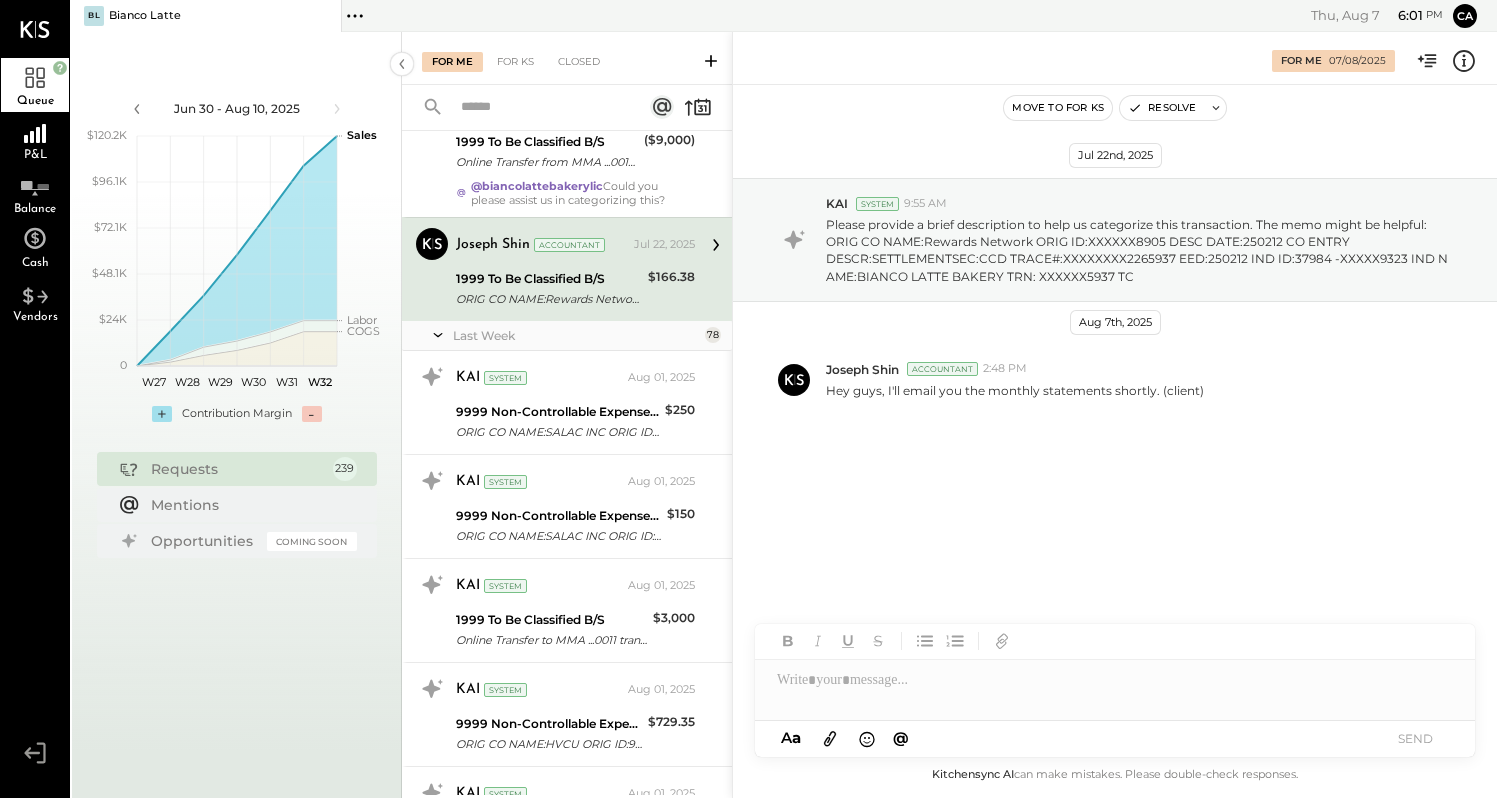 click 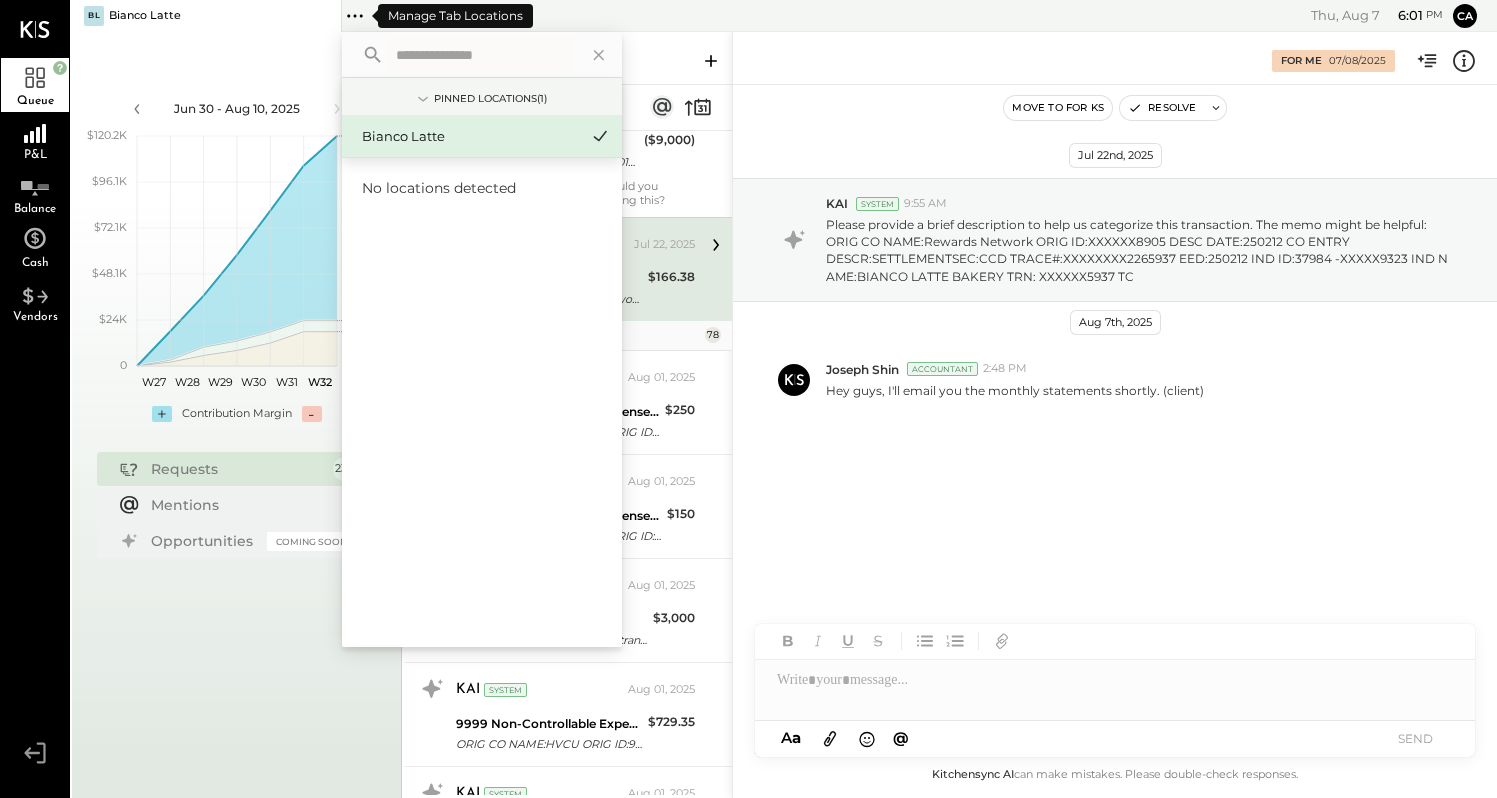 click 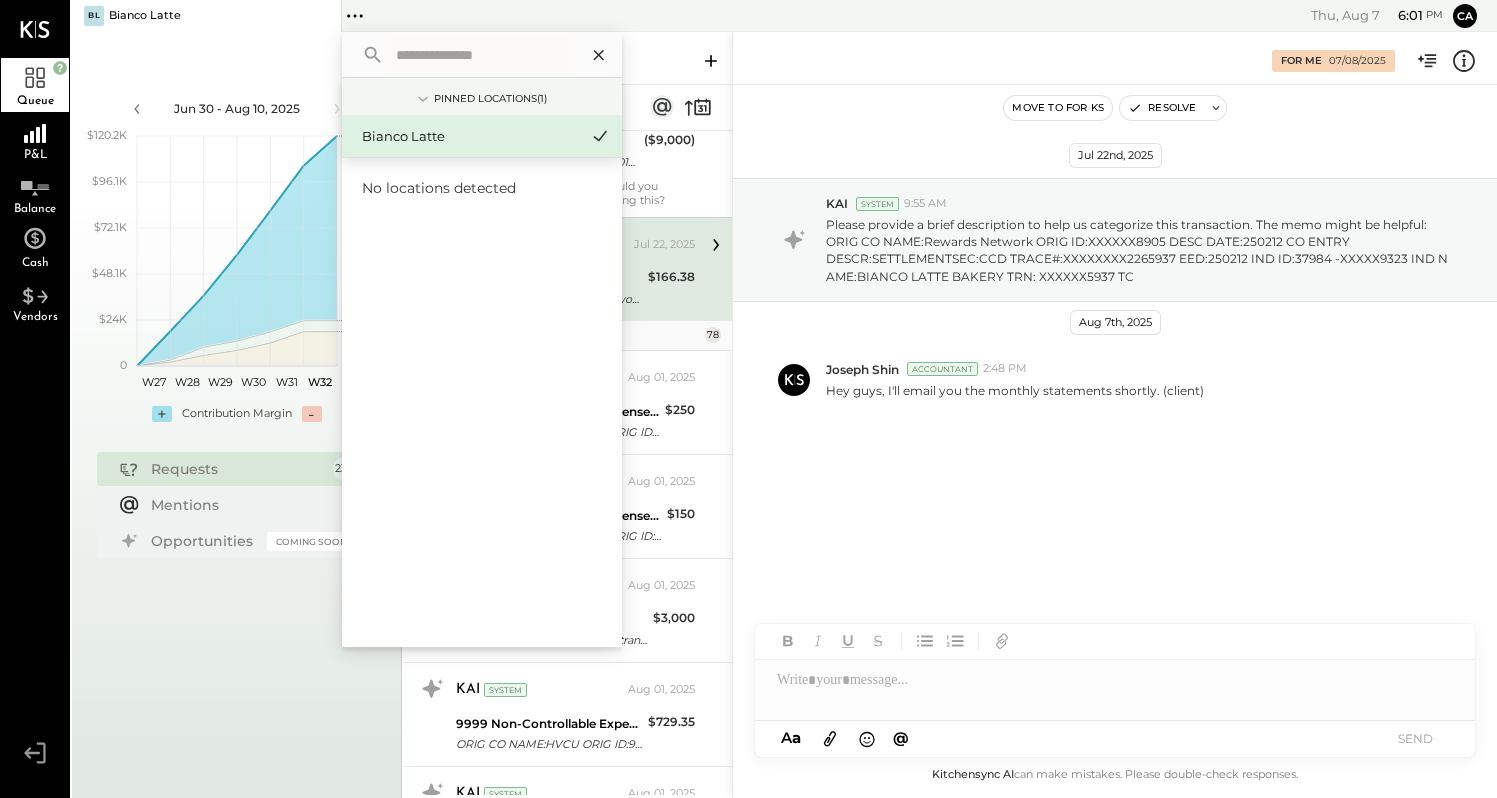 click 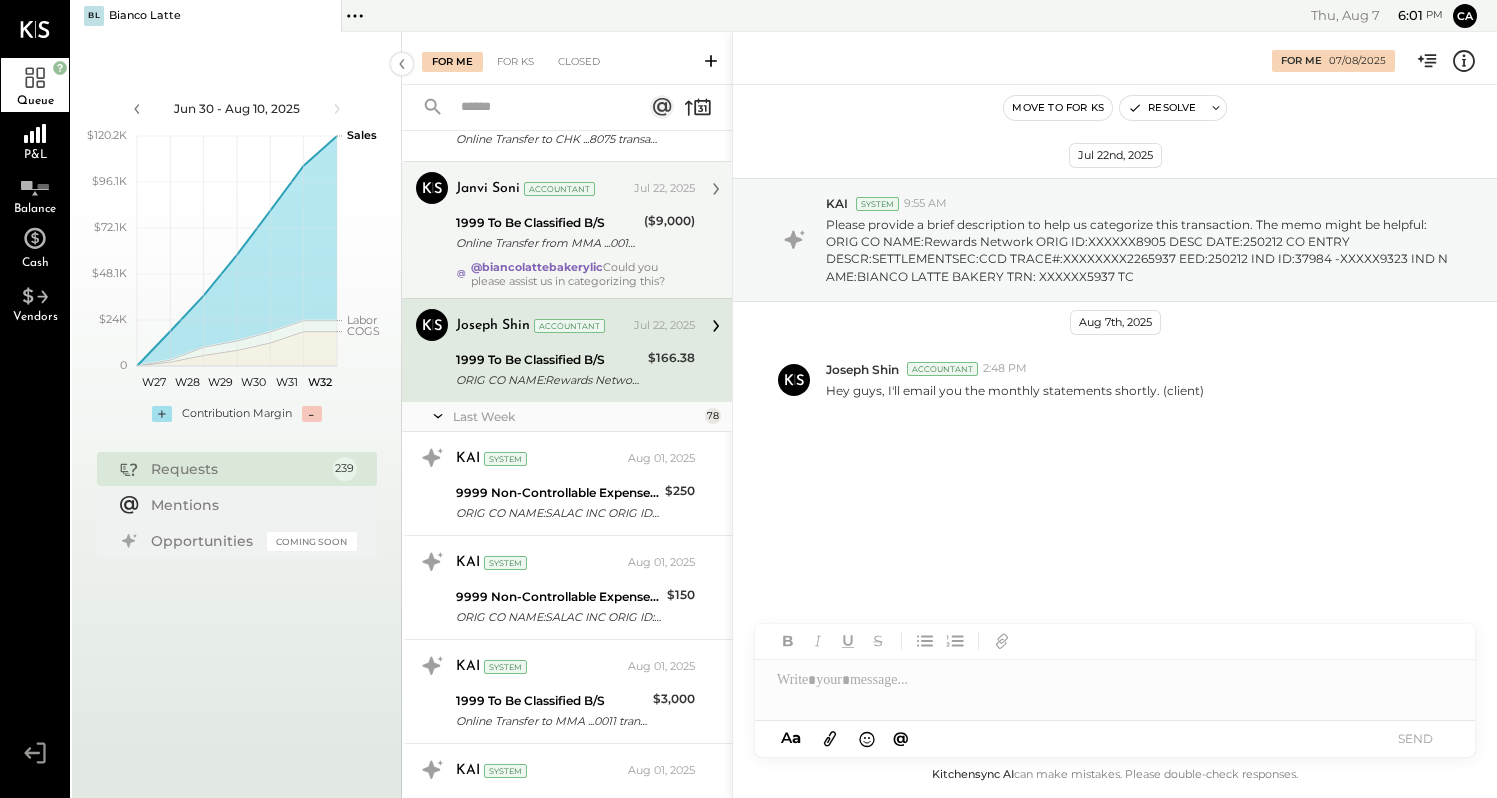 scroll, scrollTop: 16520, scrollLeft: 0, axis: vertical 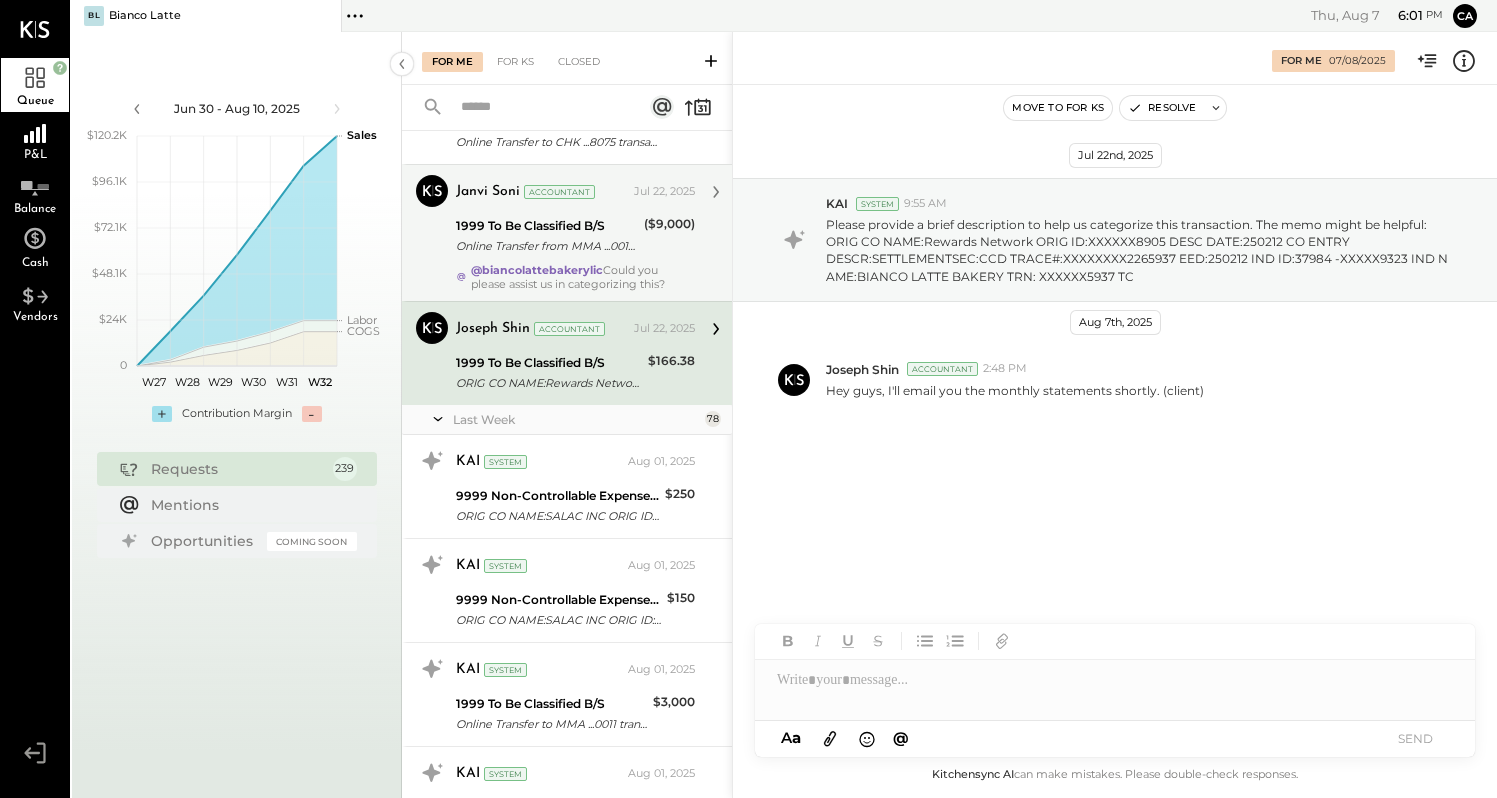 click on "1999 To Be Classified B/S" at bounding box center [547, 226] 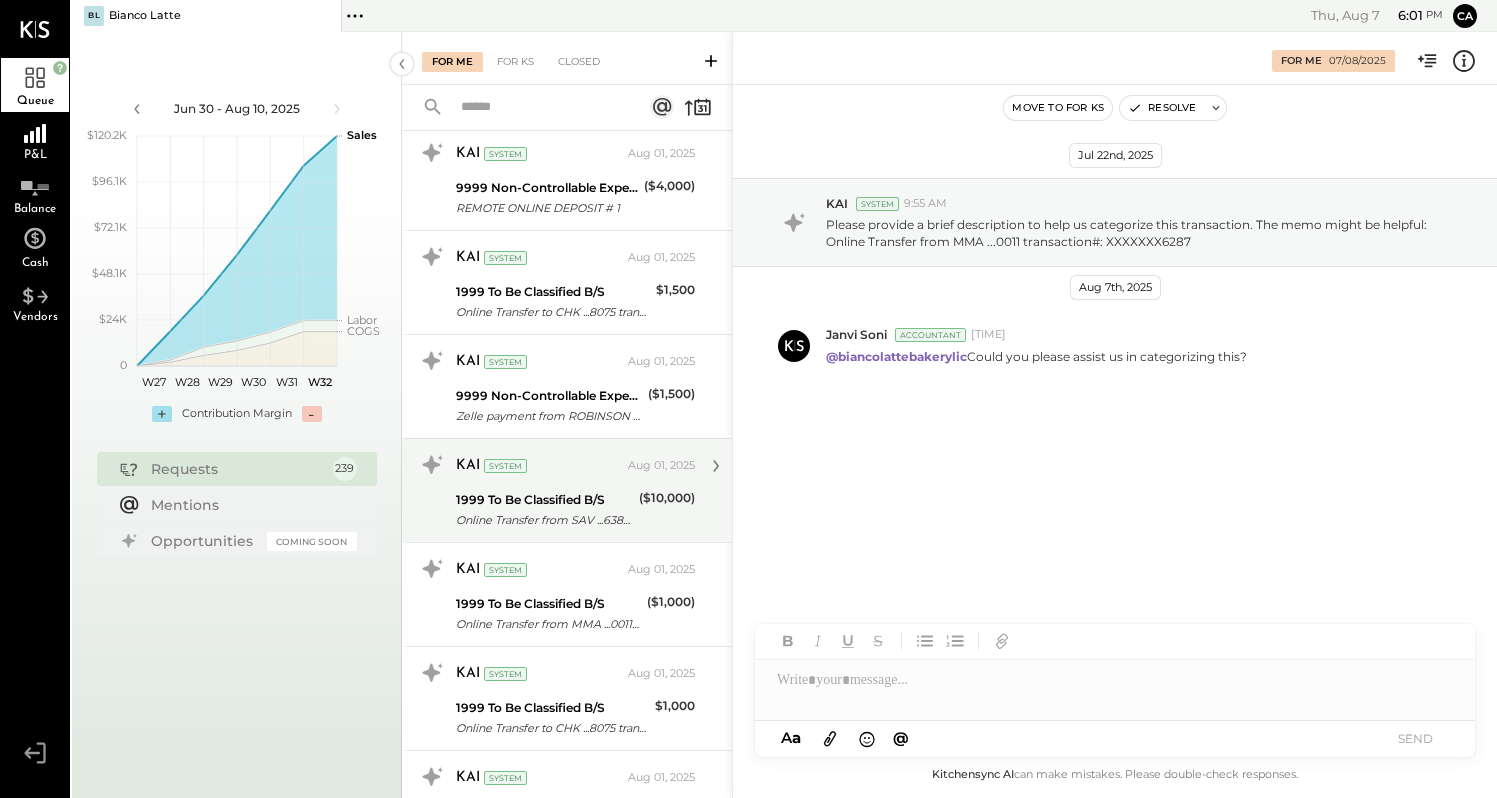 scroll, scrollTop: 17261, scrollLeft: 0, axis: vertical 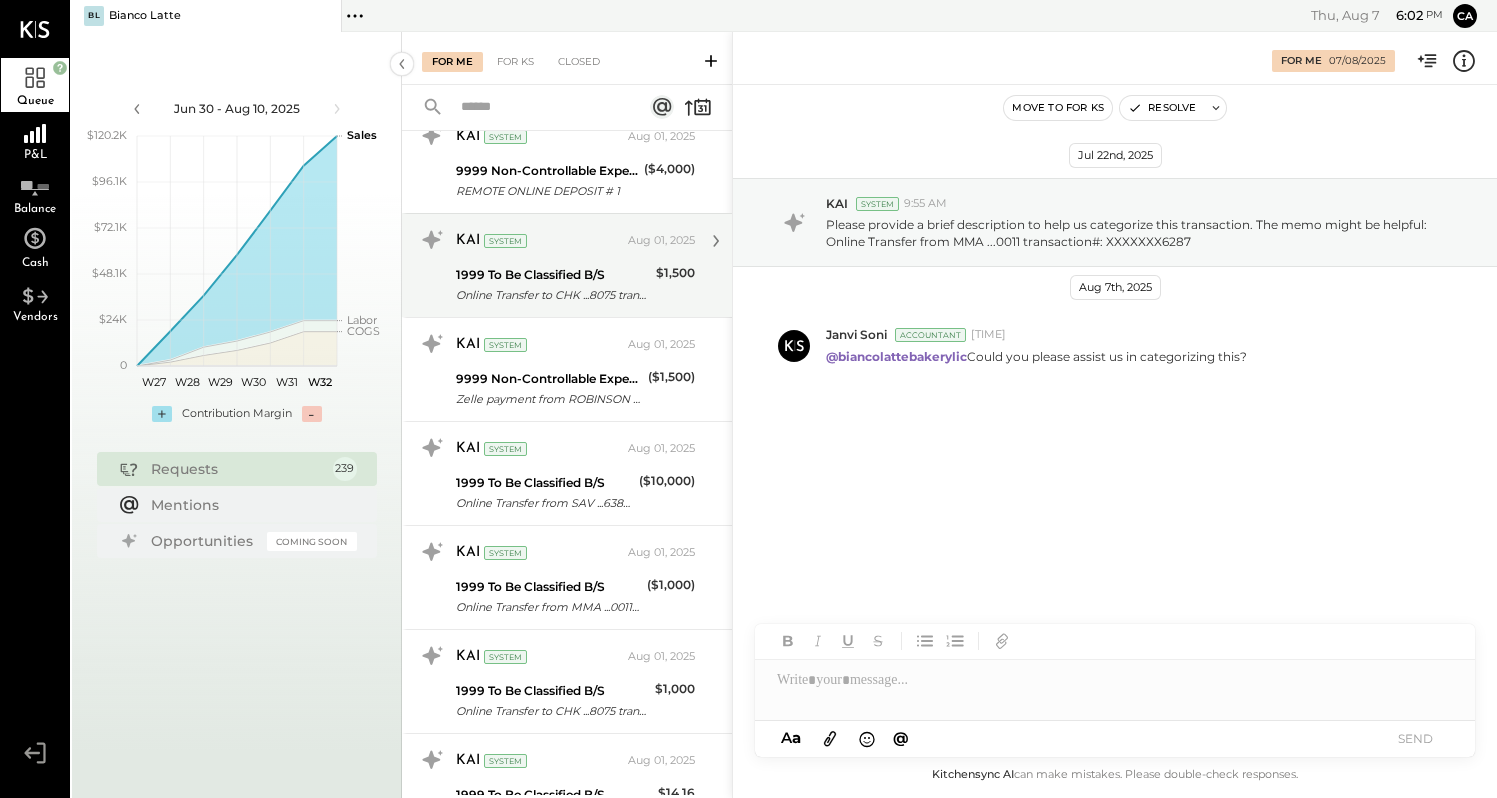 click on "$1,500" at bounding box center (675, 273) 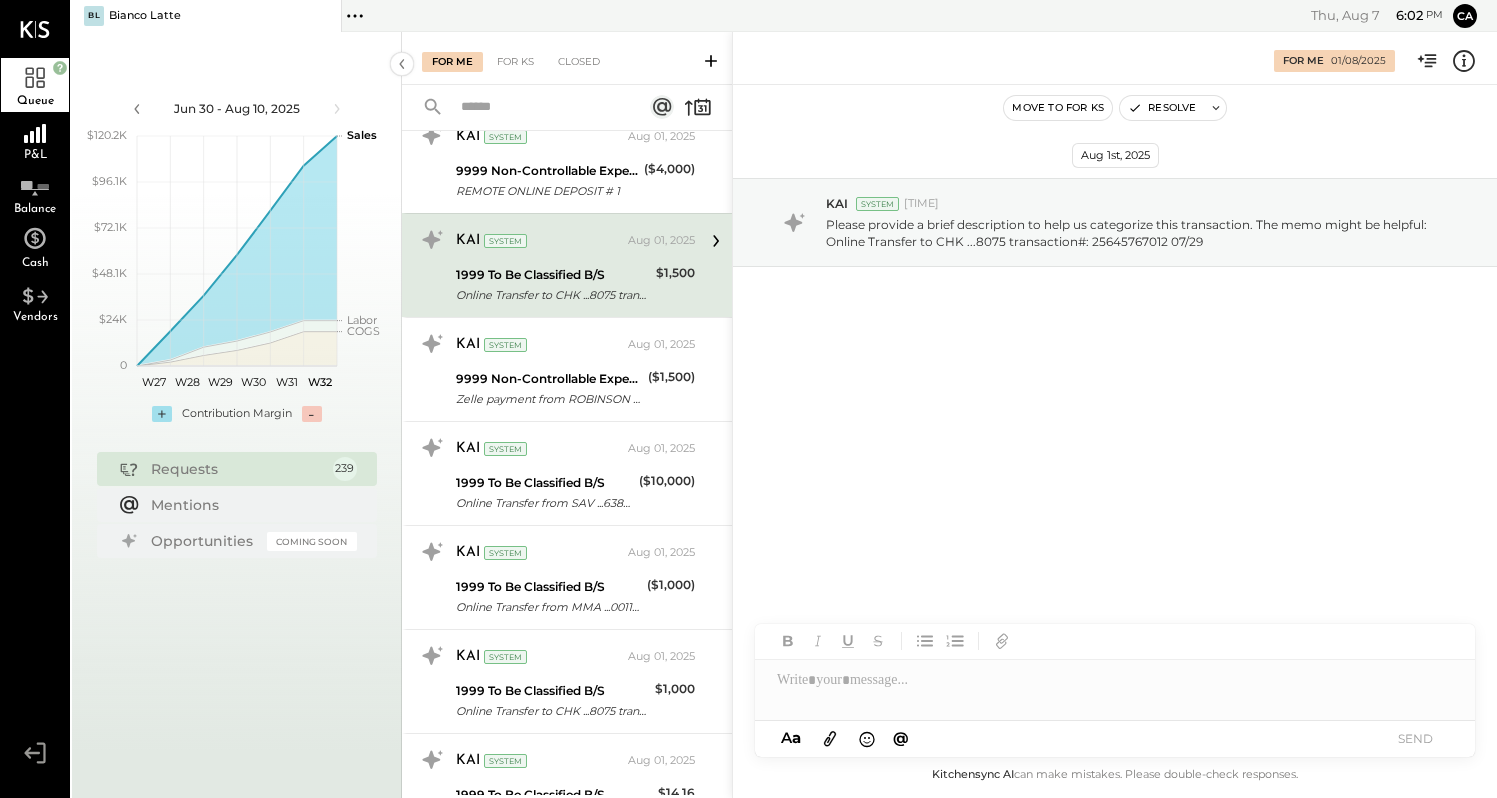 click at bounding box center [1115, 680] 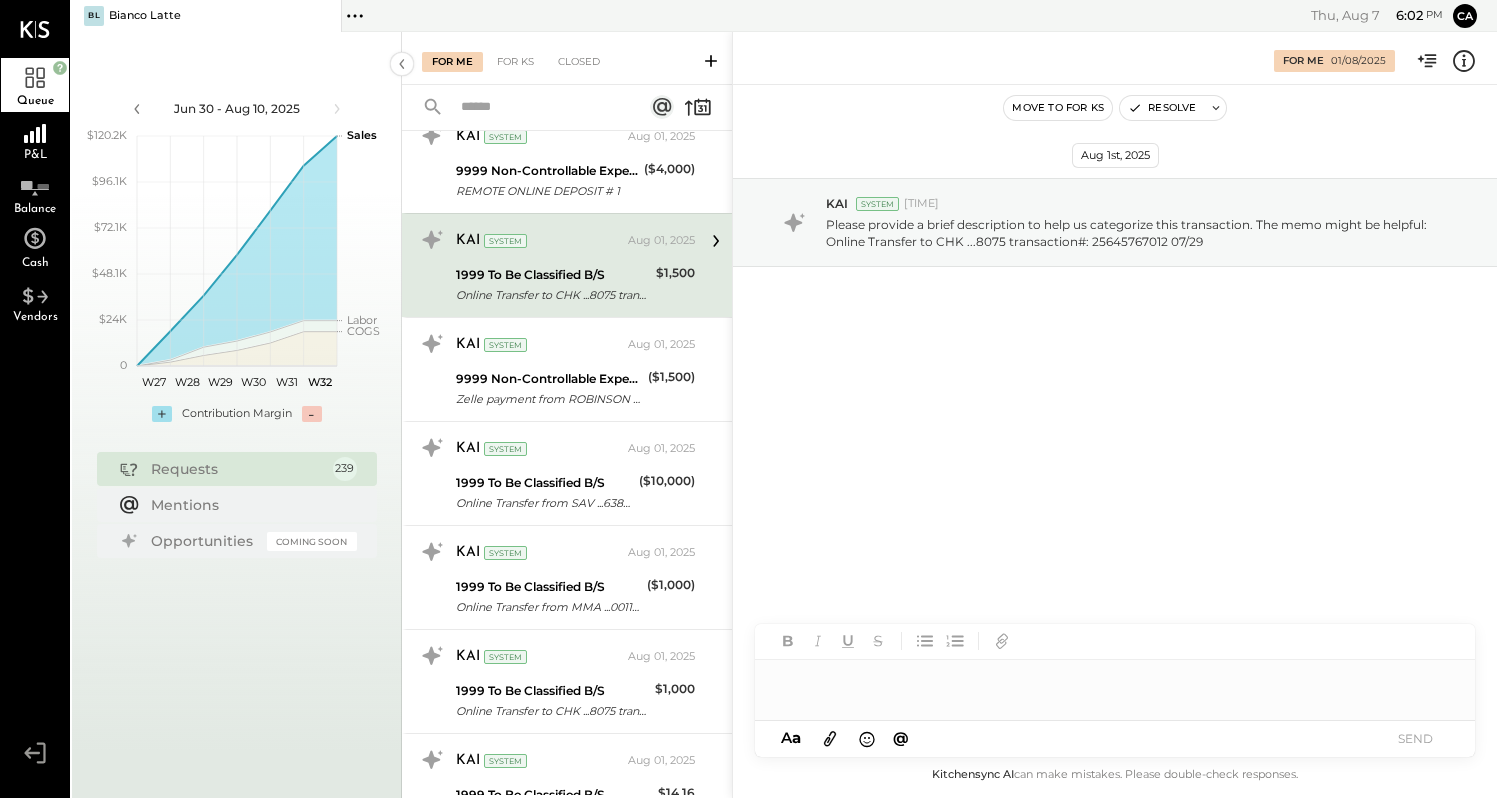 type 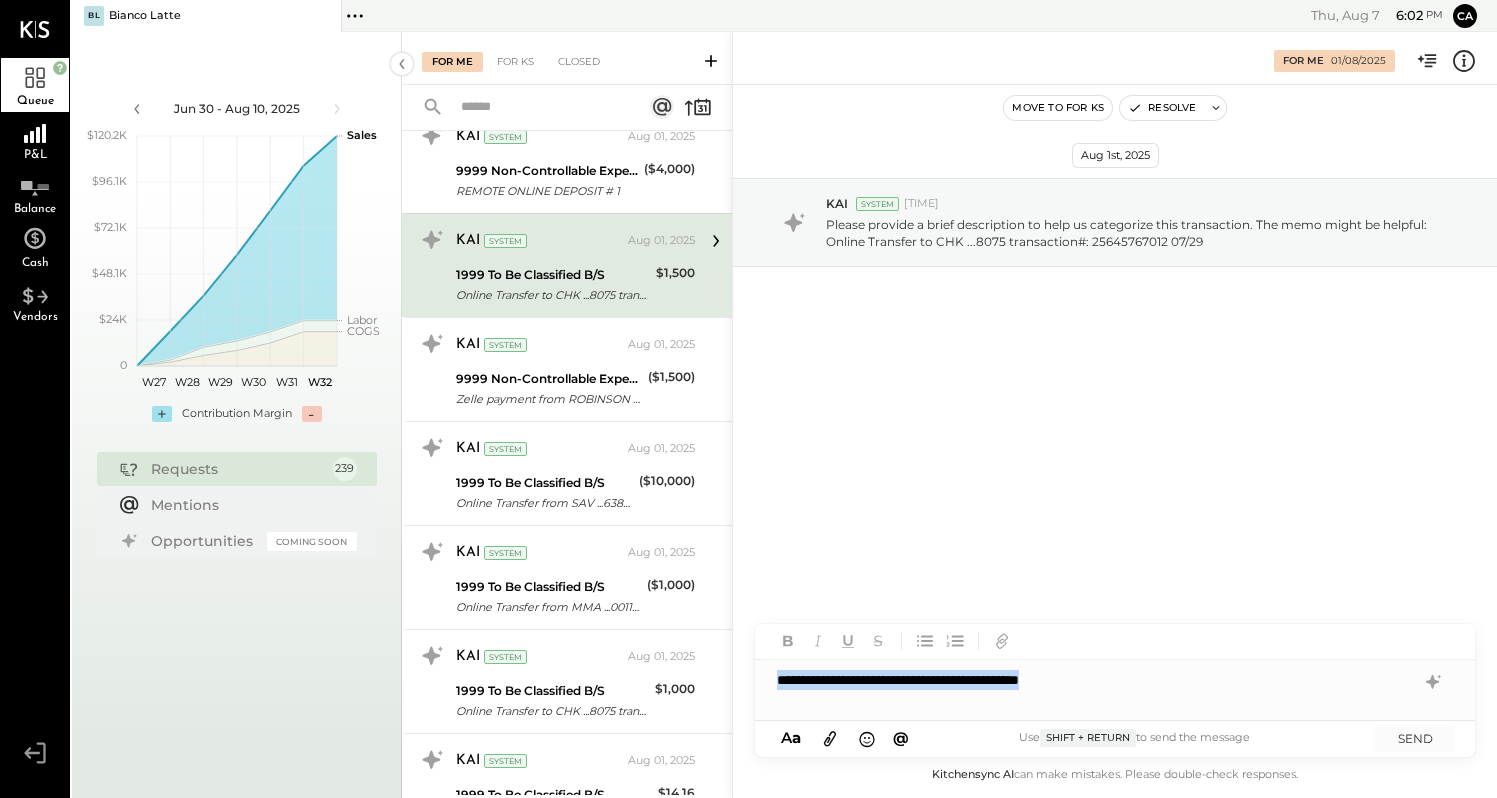 drag, startPoint x: 779, startPoint y: 683, endPoint x: 1173, endPoint y: 683, distance: 394 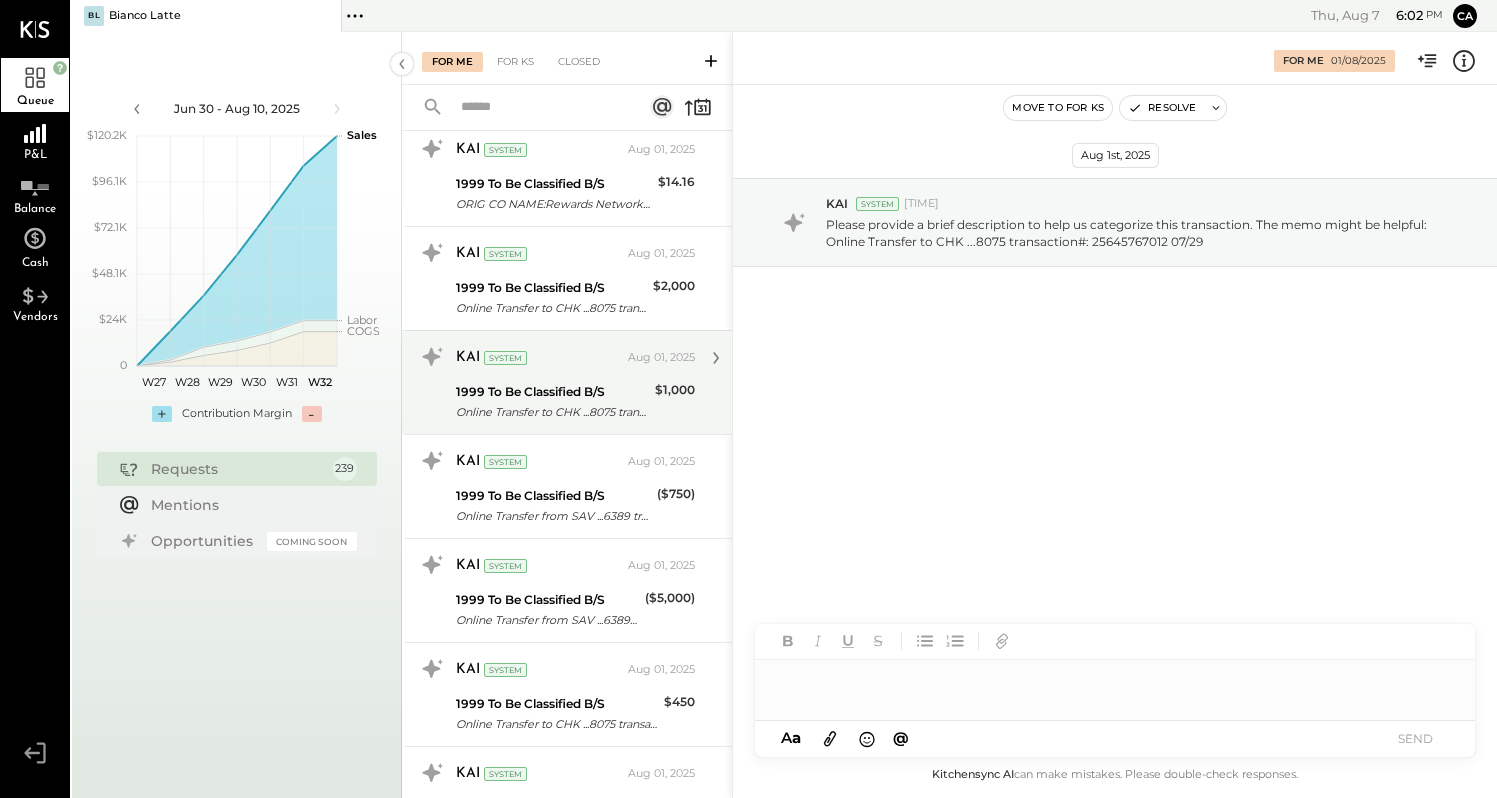 scroll, scrollTop: 17936, scrollLeft: 0, axis: vertical 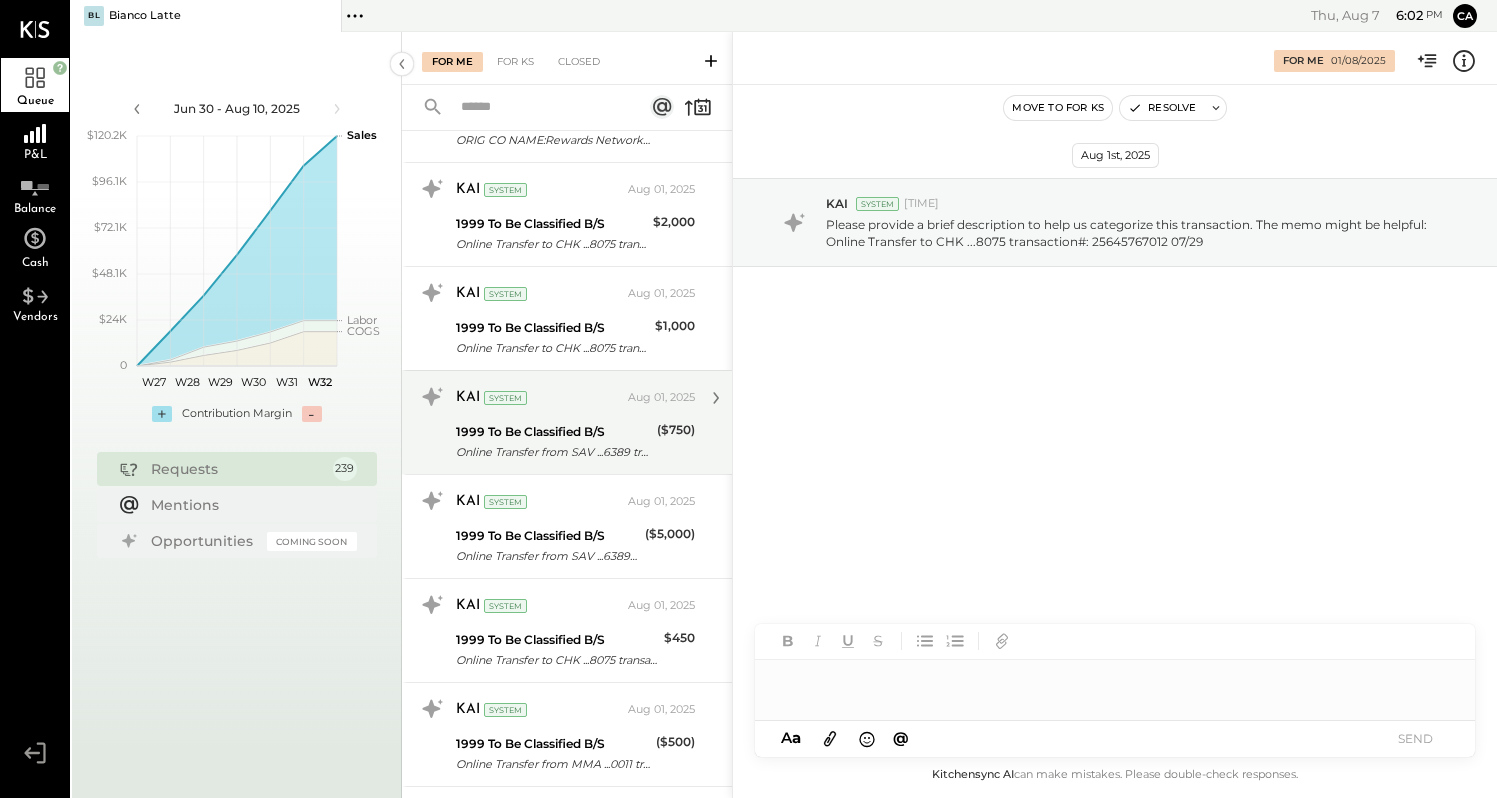 click on "Online Transfer from SAV ...6389 transaction#: 25521948339" at bounding box center (553, 452) 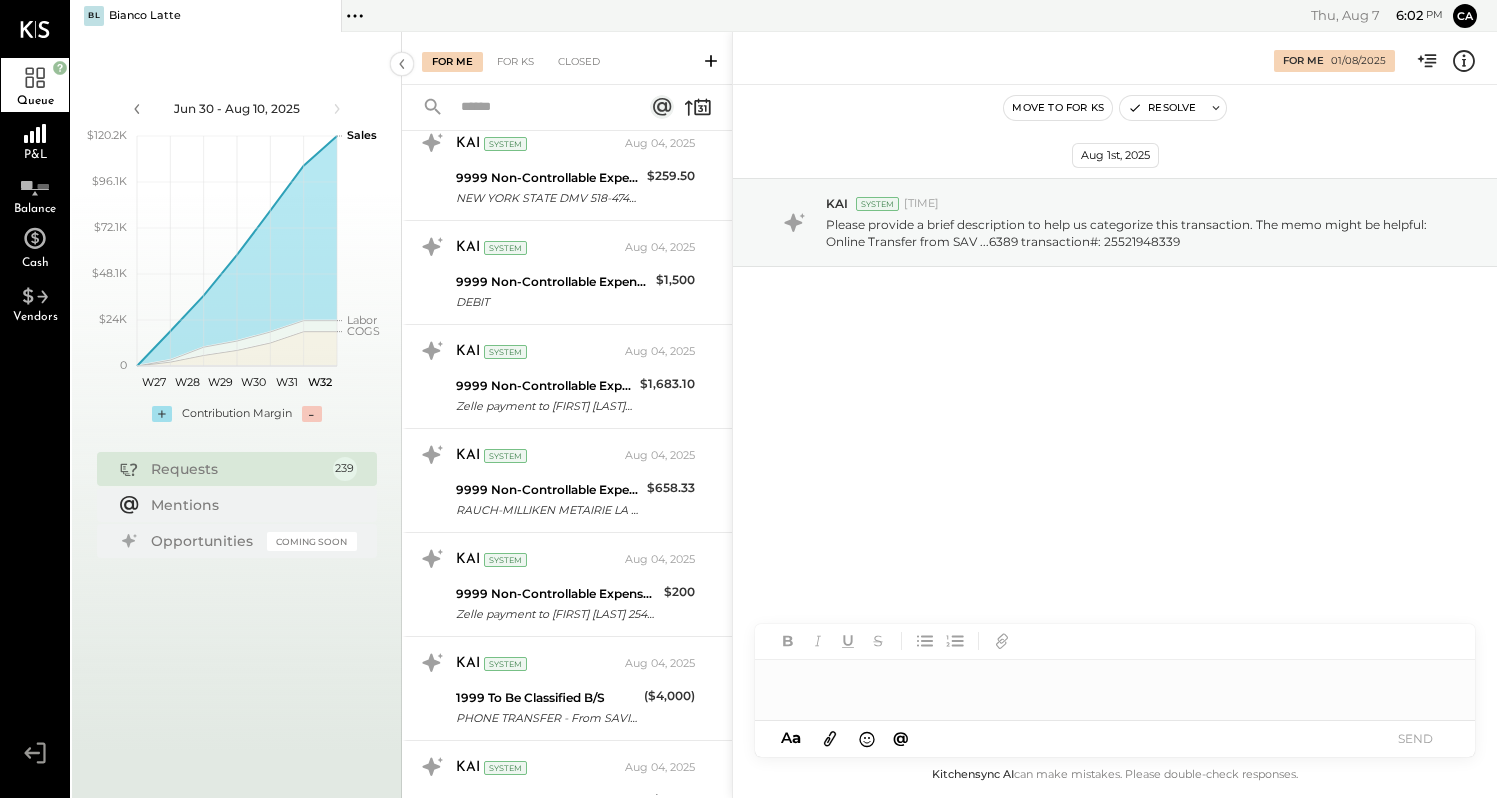 scroll, scrollTop: 23784, scrollLeft: 0, axis: vertical 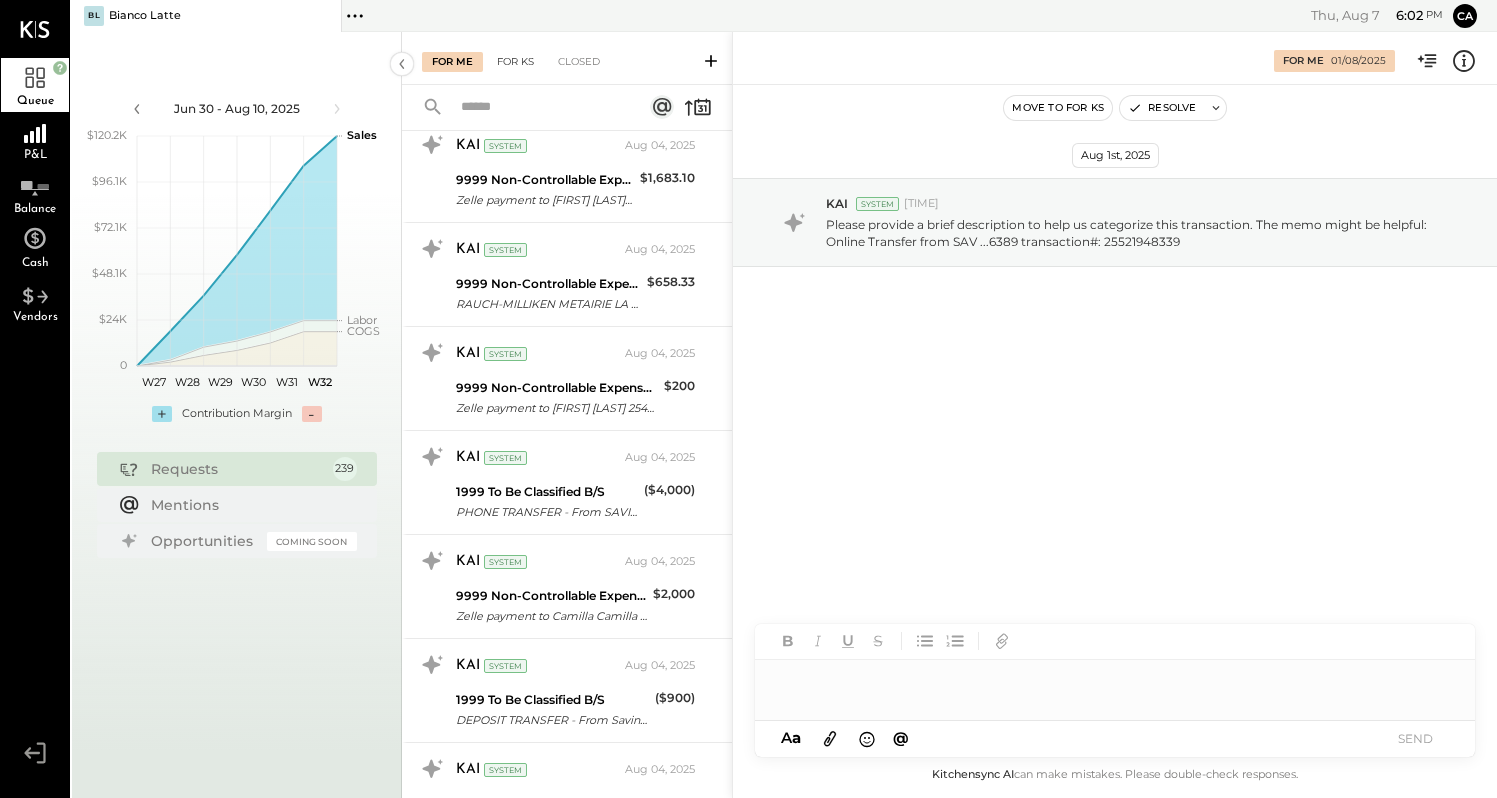 click on "For KS" at bounding box center (515, 62) 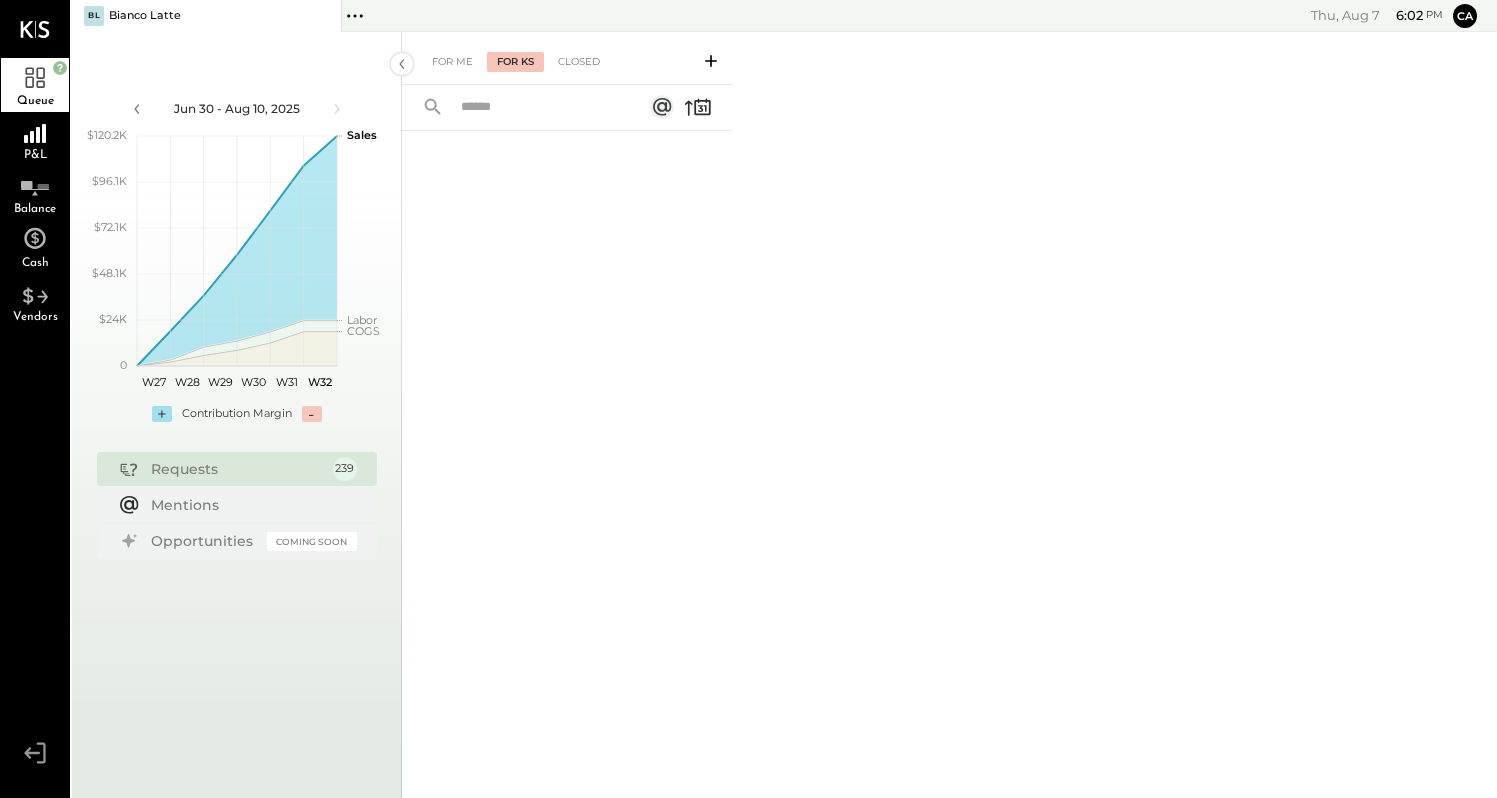 scroll, scrollTop: 0, scrollLeft: 0, axis: both 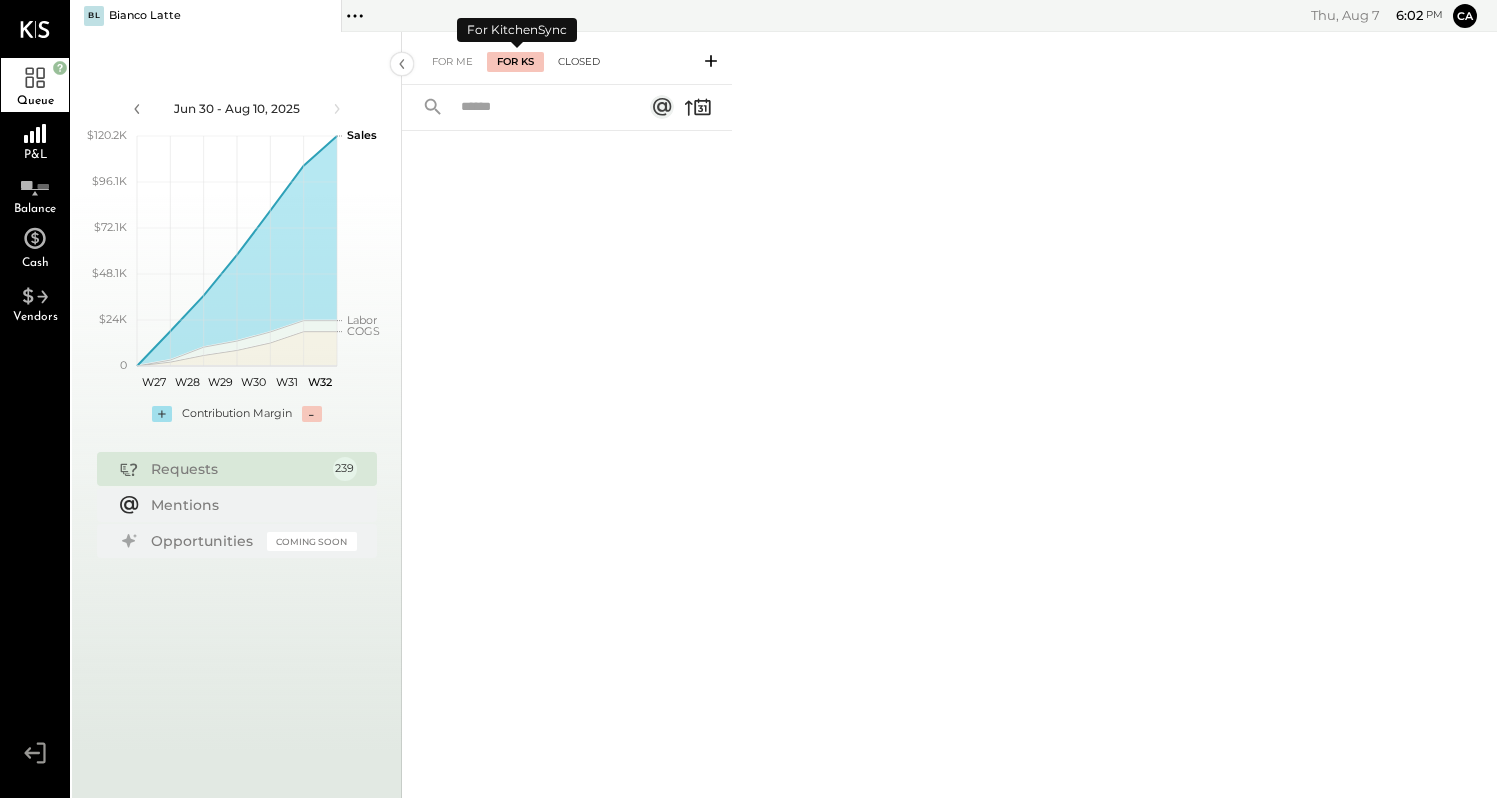 click on "Closed" at bounding box center [579, 62] 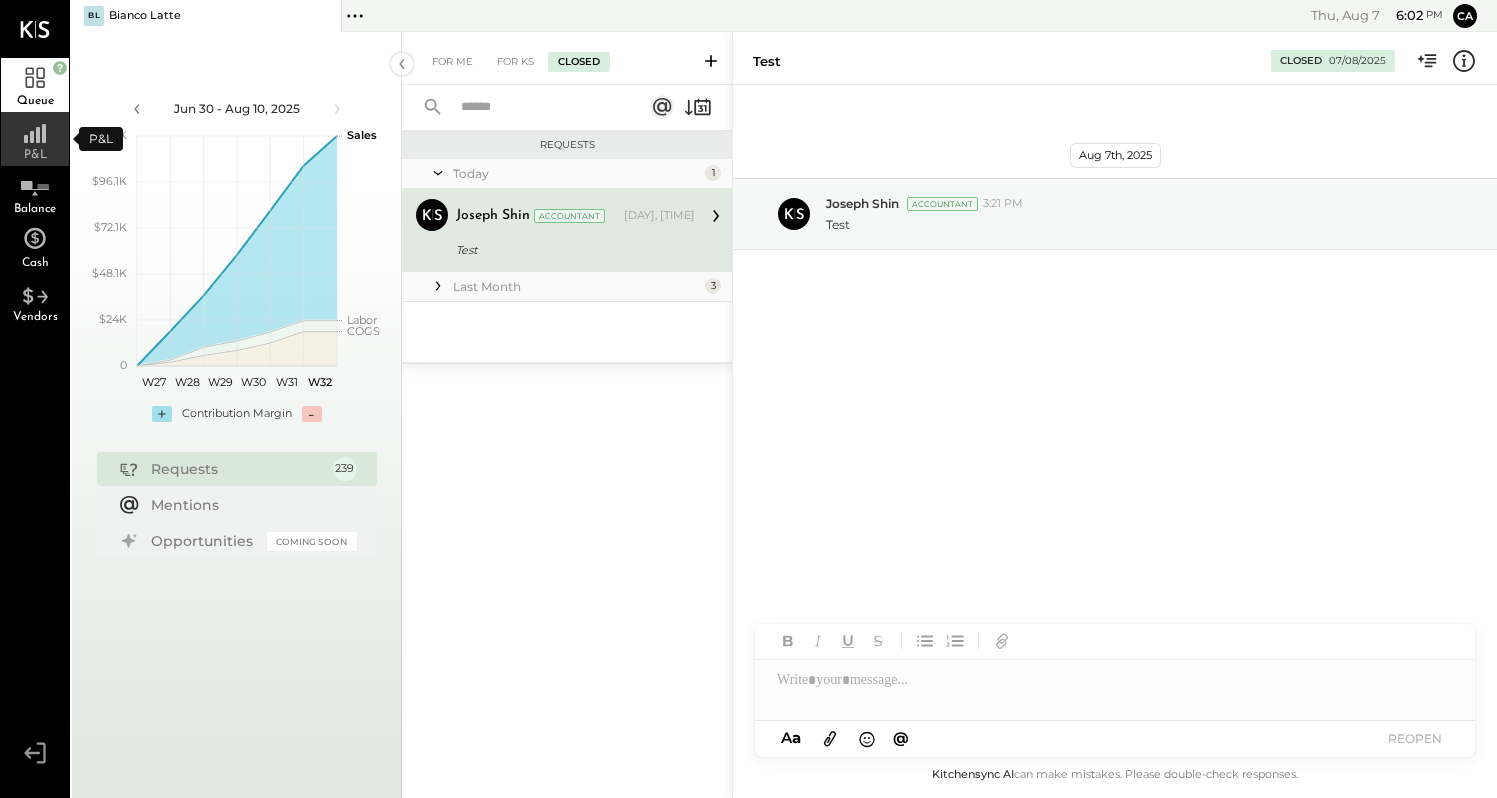 click on "P&L" at bounding box center (35, 139) 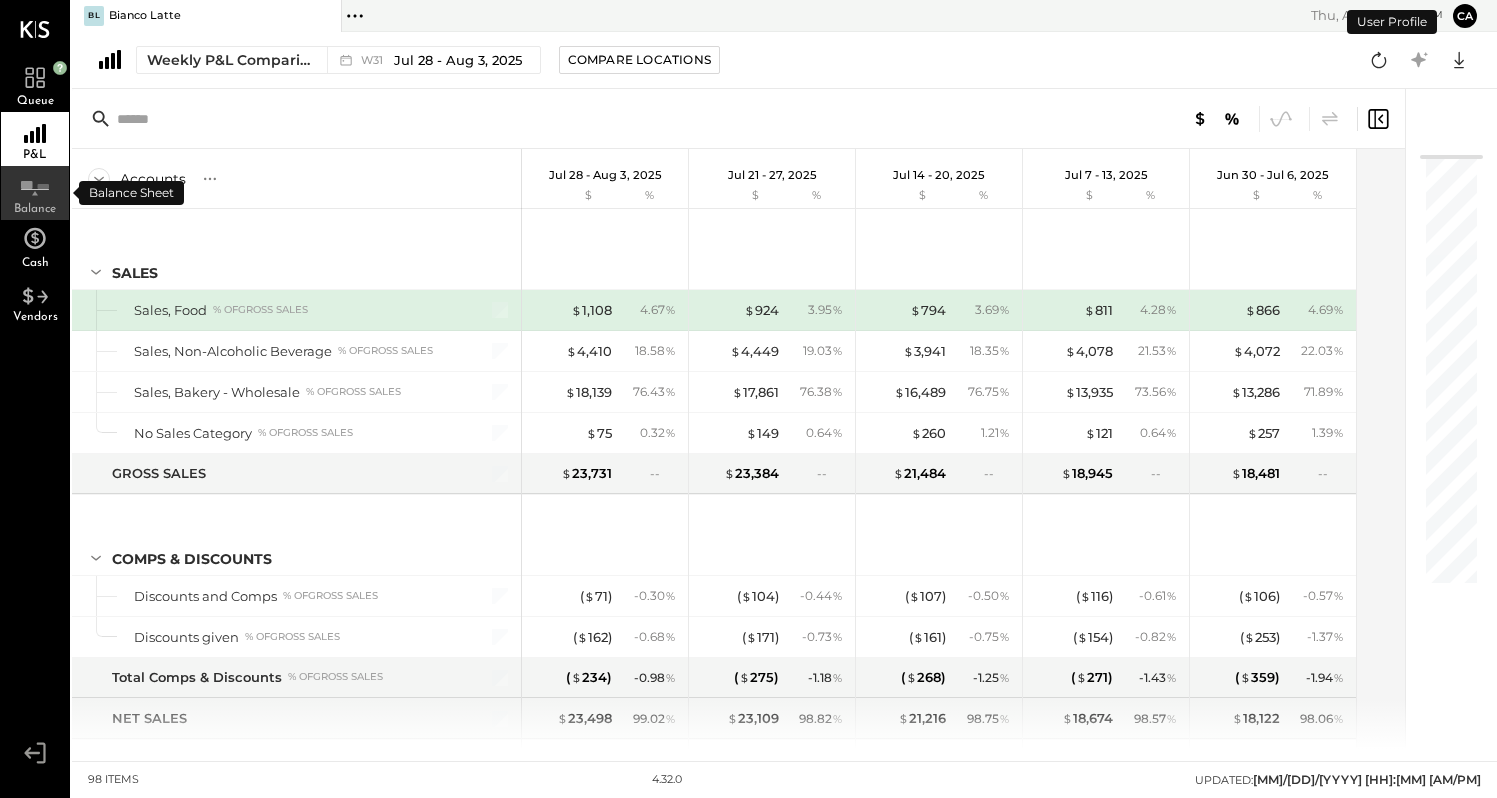 click on "Balance" at bounding box center (35, 209) 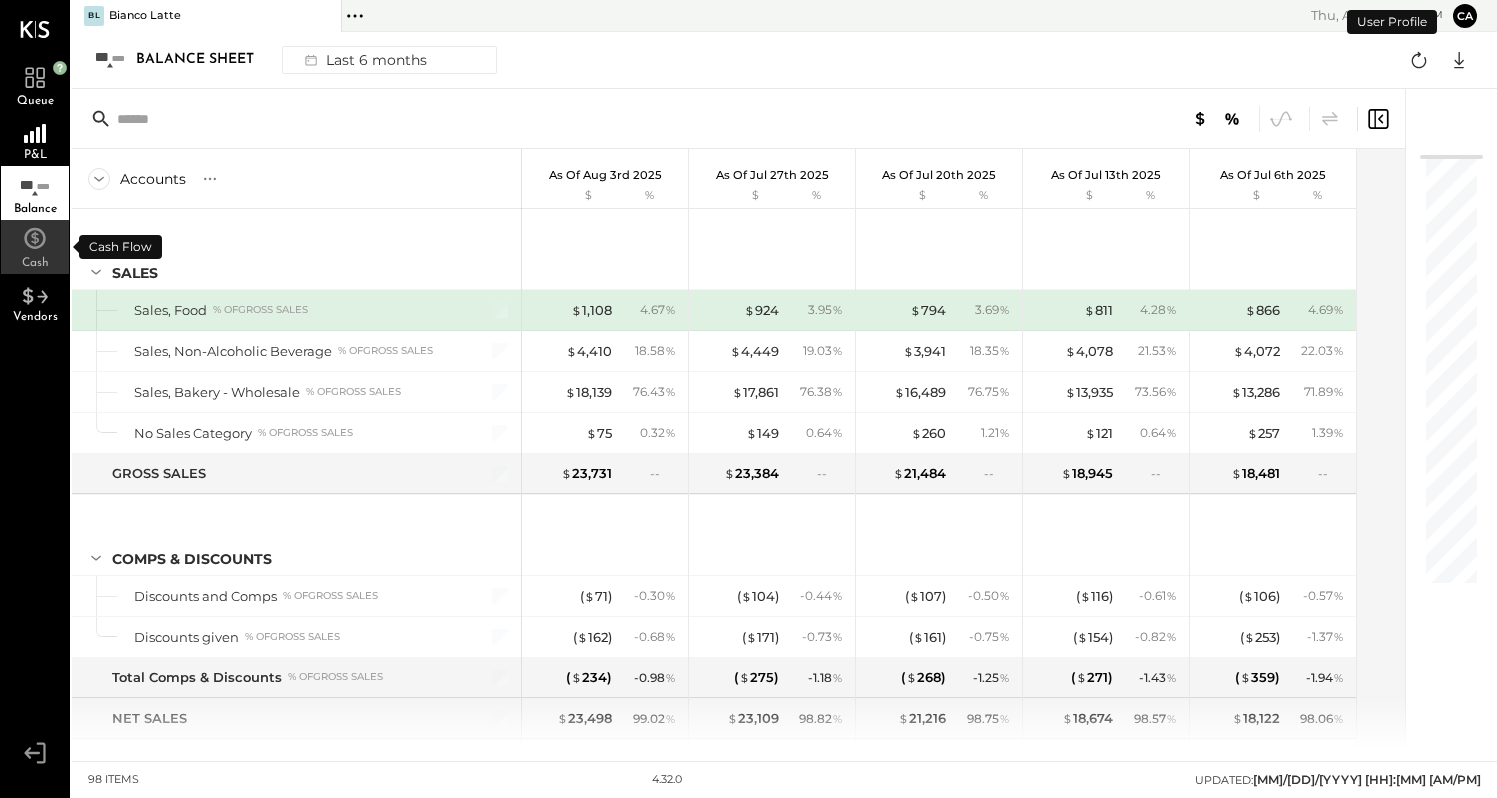 click 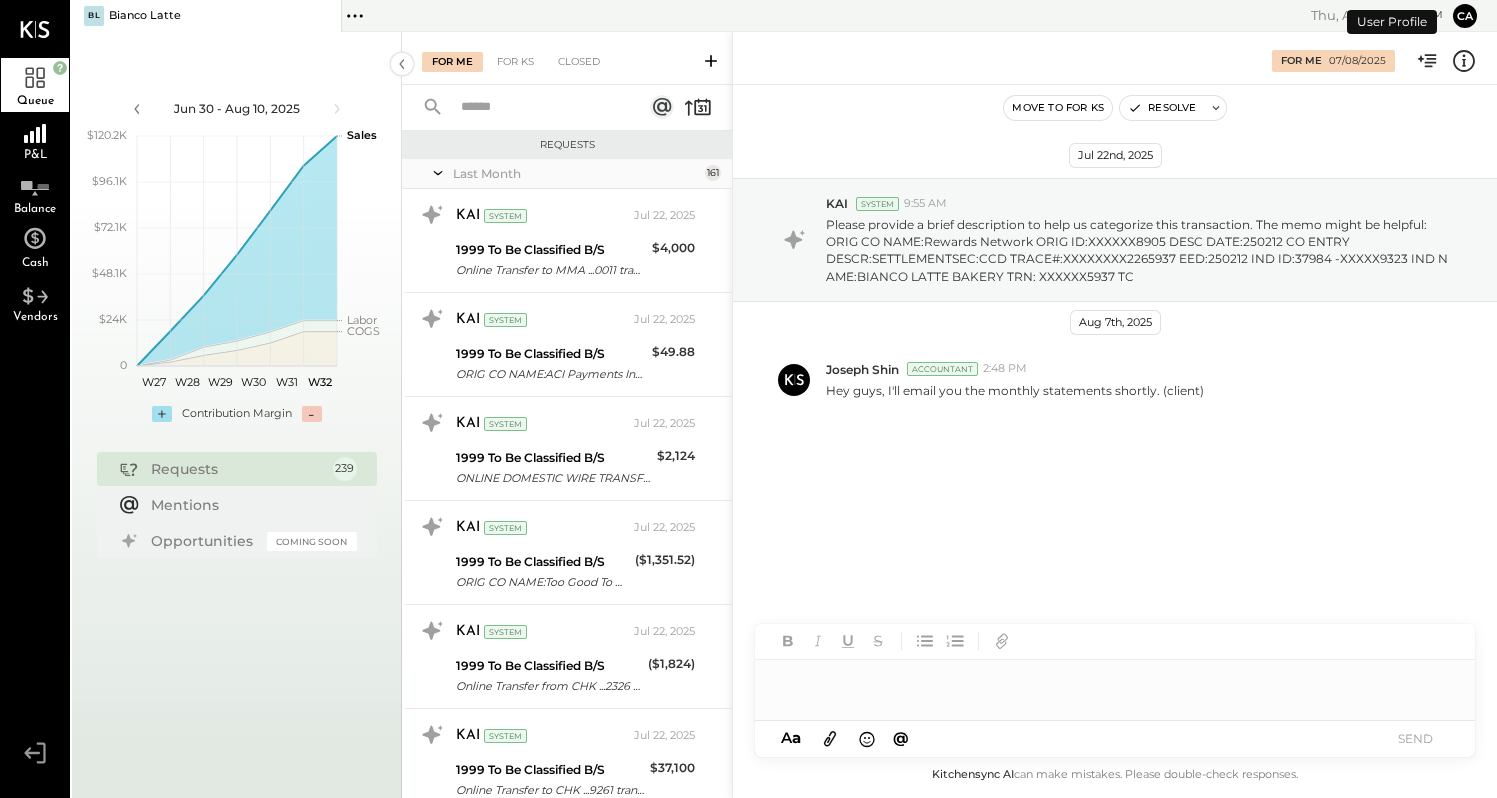 scroll, scrollTop: 16409, scrollLeft: 0, axis: vertical 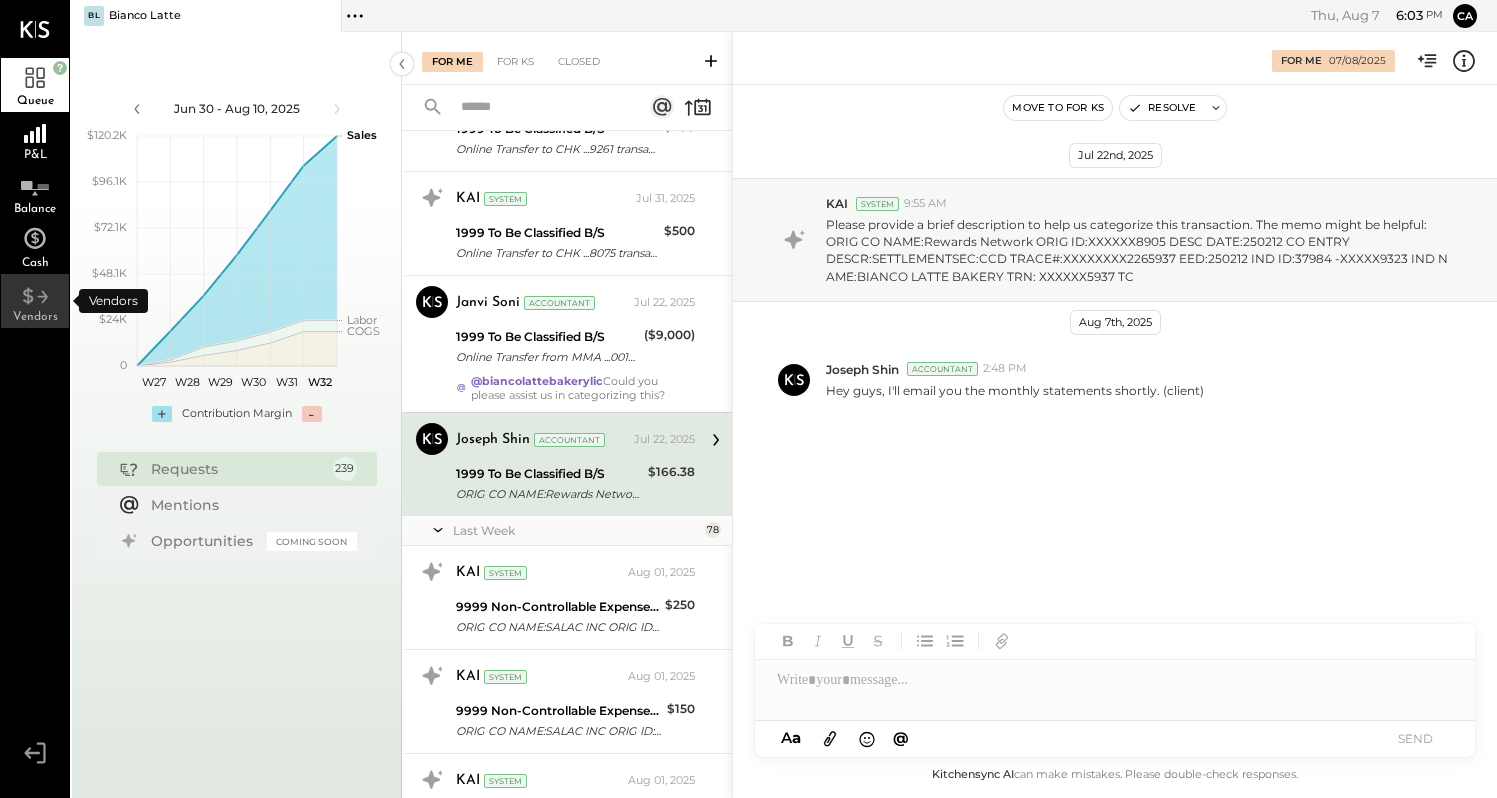 click on "Vendors" at bounding box center [35, 317] 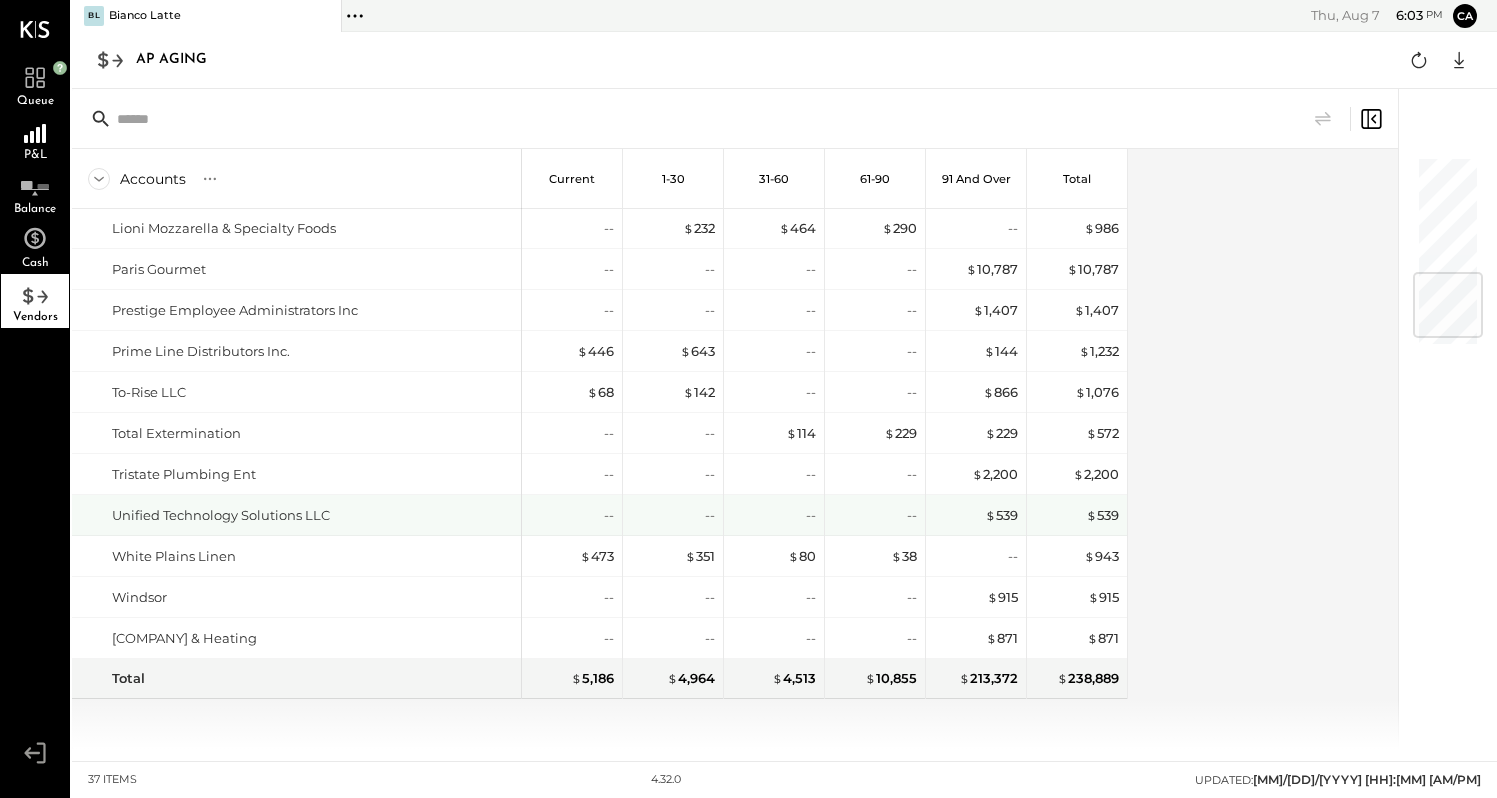 scroll, scrollTop: 0, scrollLeft: 0, axis: both 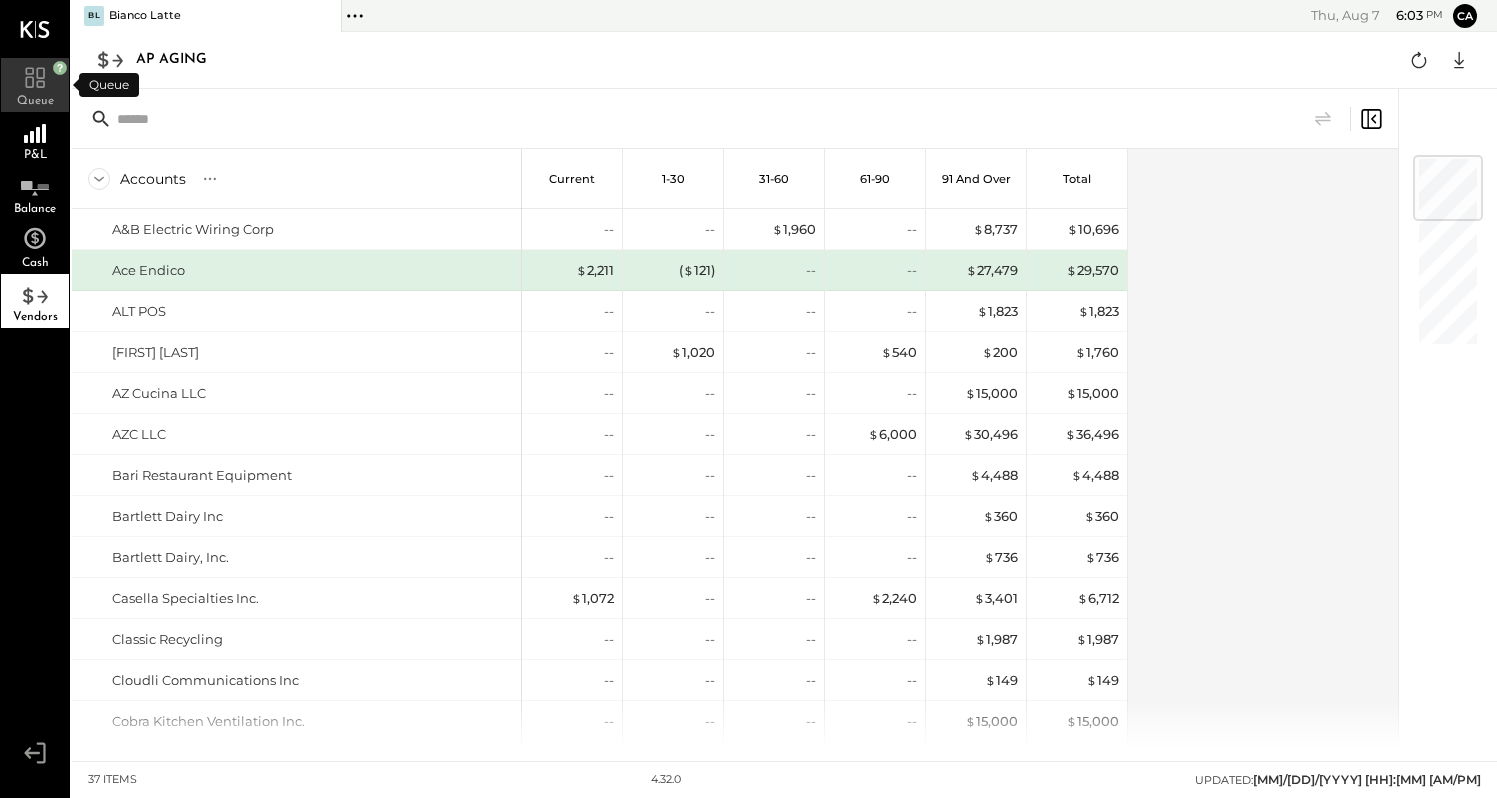 click on "Queue" at bounding box center (35, 101) 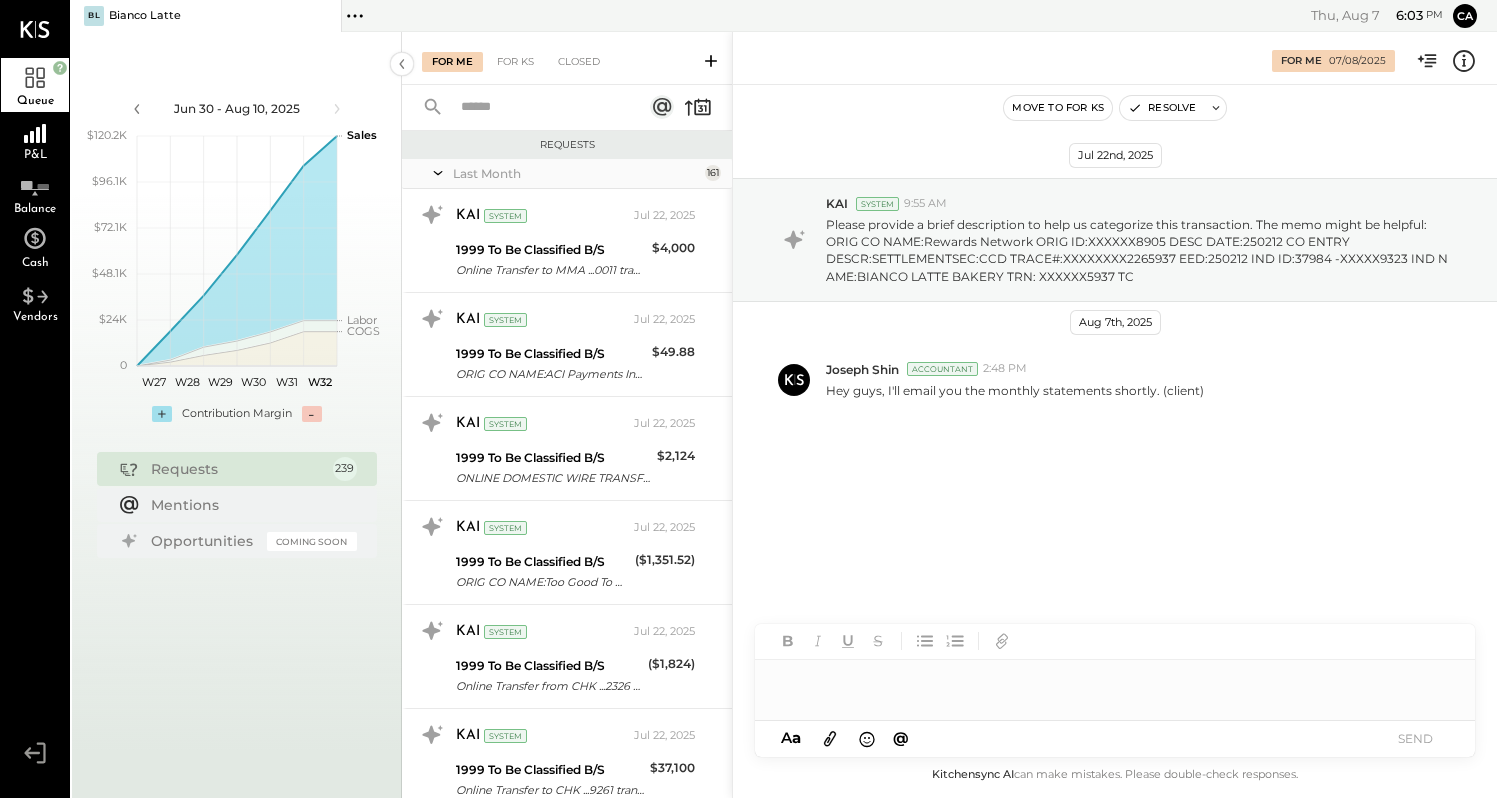 scroll, scrollTop: 0, scrollLeft: 0, axis: both 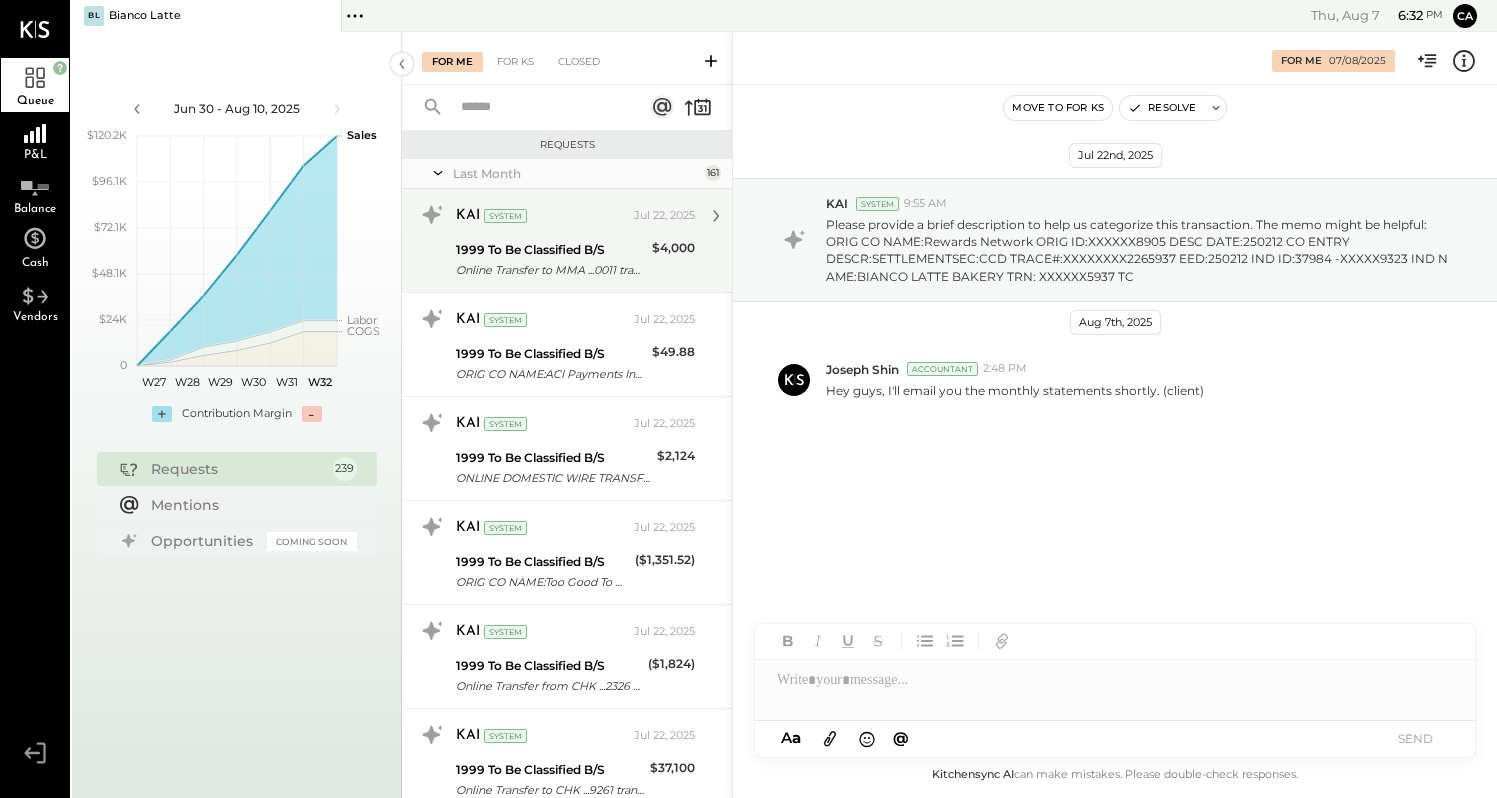 click on "$4,000" at bounding box center [673, 260] 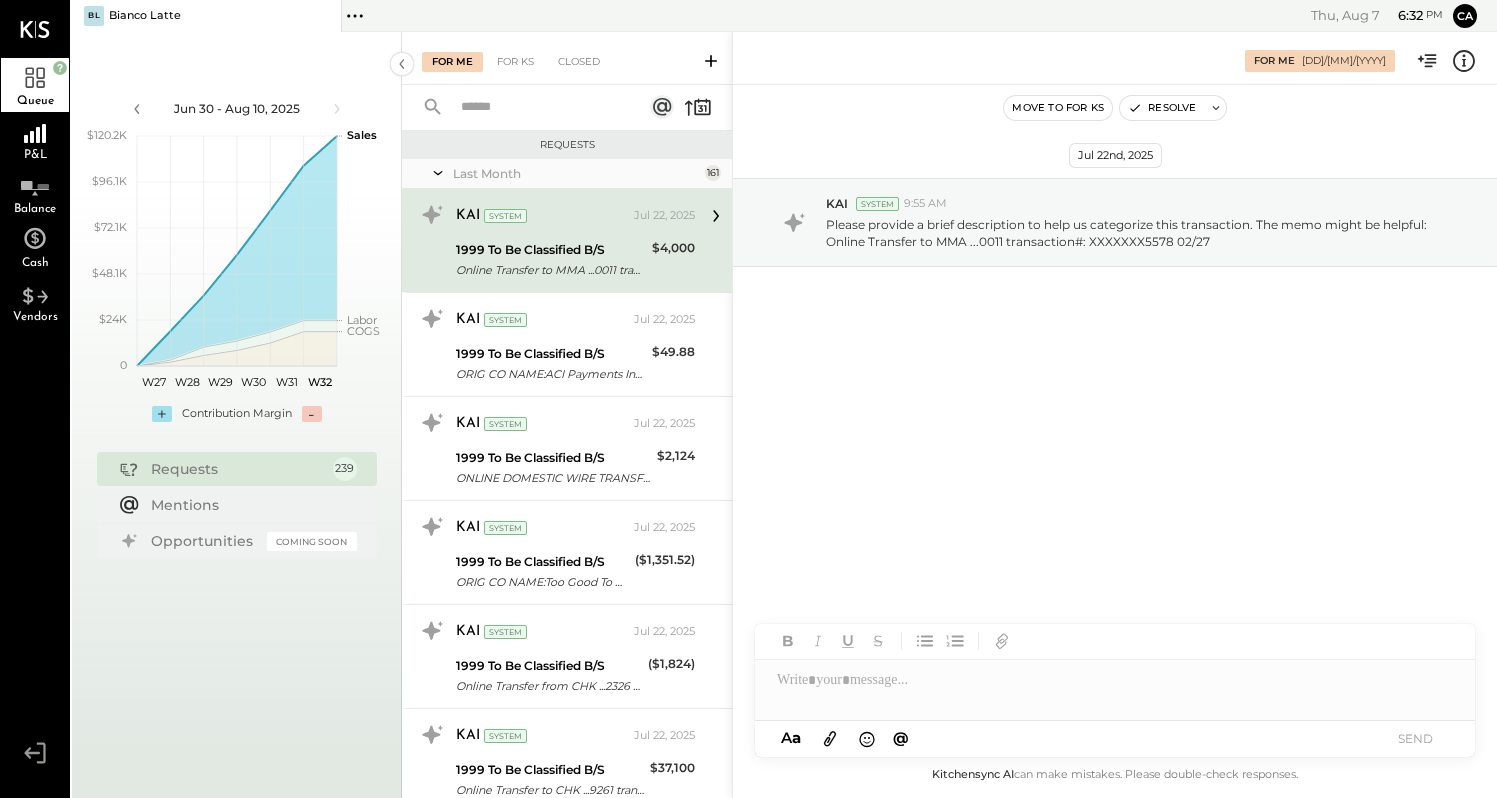 click at bounding box center [1115, 680] 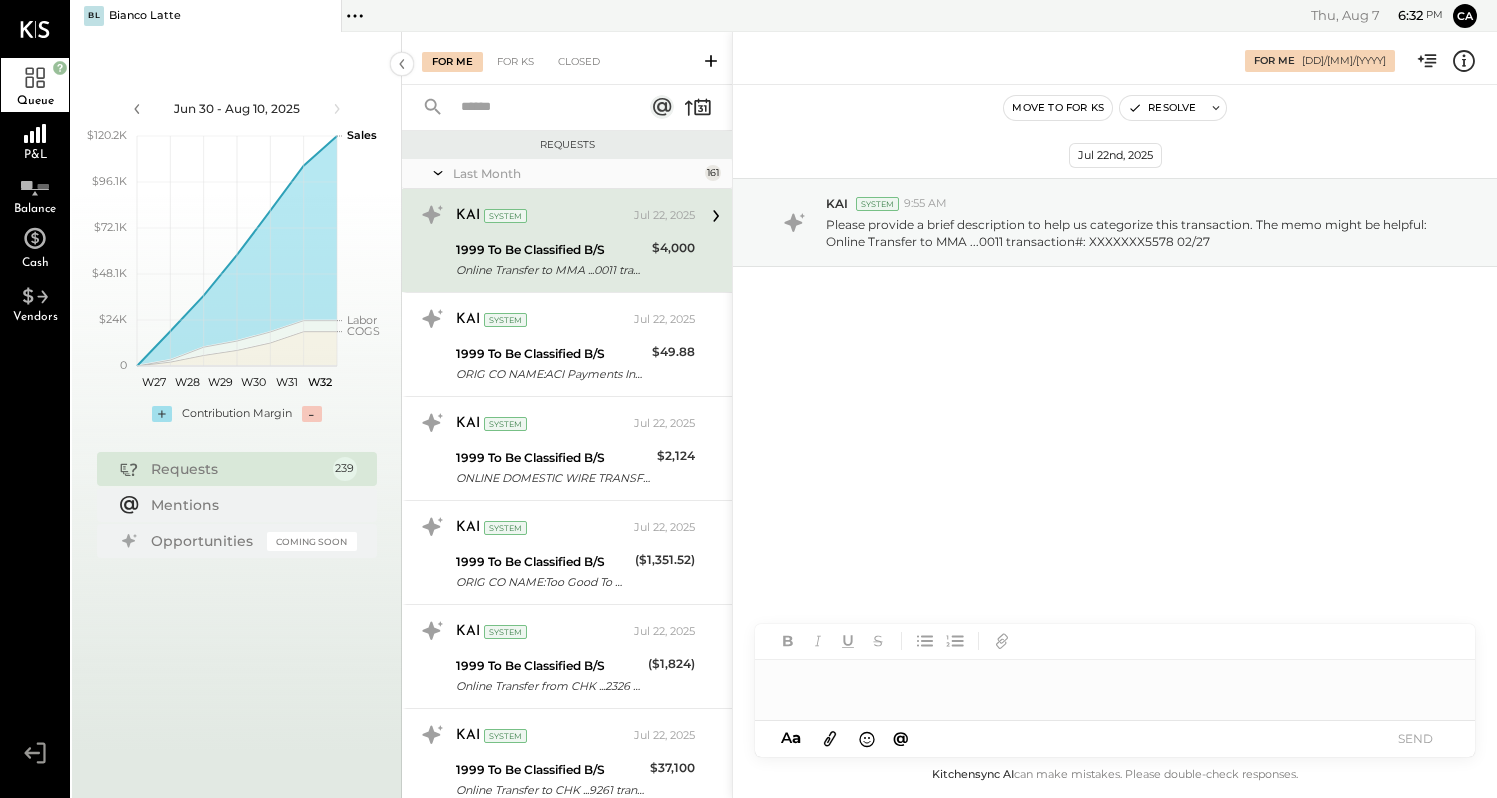 type 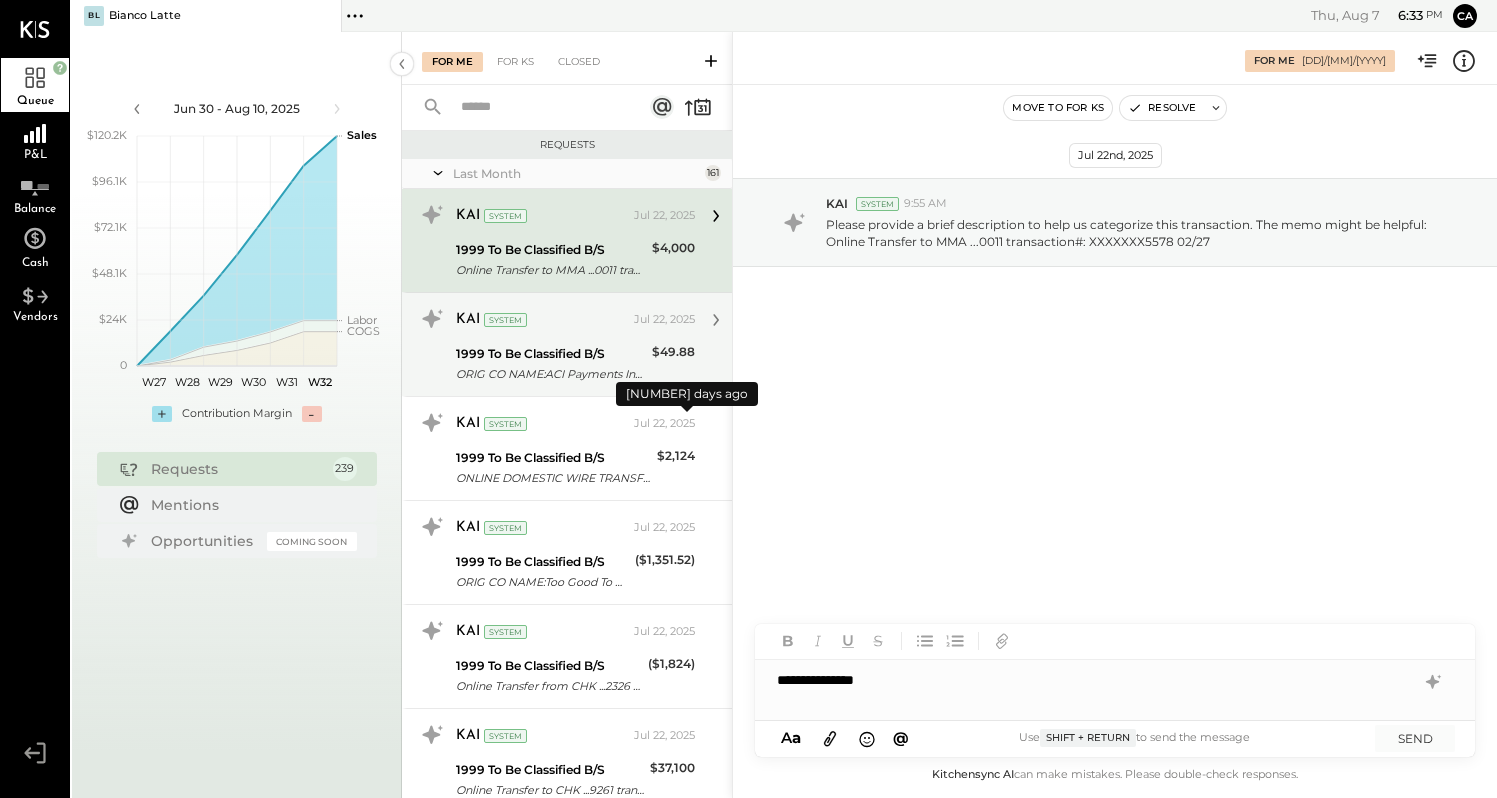 click on "ORIG CO NAME:ACI Payments Inc ORIG ID:XXXXXX1602 DESC DATE:241029 CO ENTRY DESCR:ACI AllyFiSEC:TEL TRACE#:XXXXXXXX0512105 EED:241029 IND ID:XXXXXXXX8902 IND NAM E:[COMPANY] LLC XXXXXX9806 TRN: XXXXXX2105 TC" at bounding box center (551, 374) 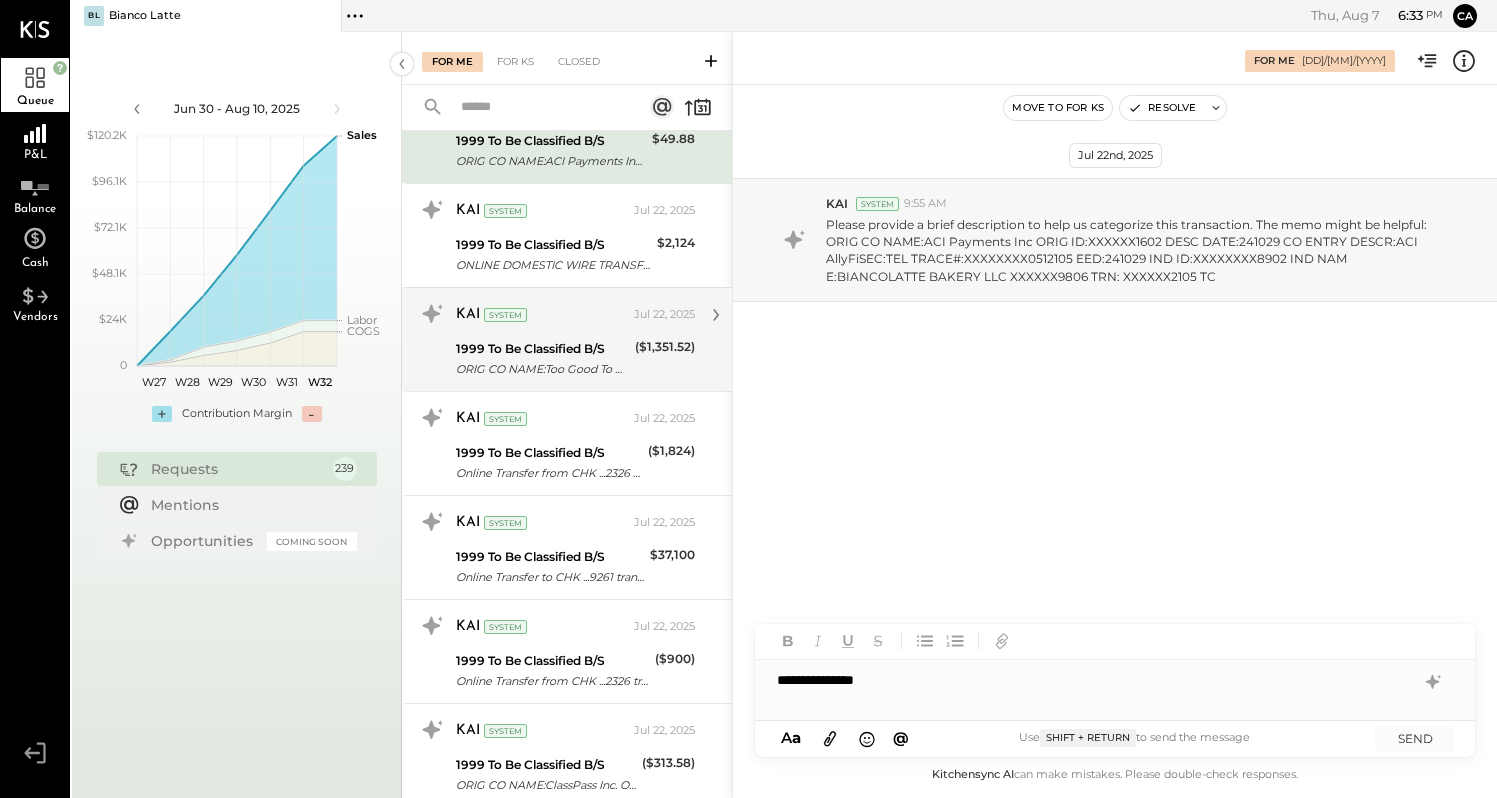 scroll, scrollTop: 236, scrollLeft: 0, axis: vertical 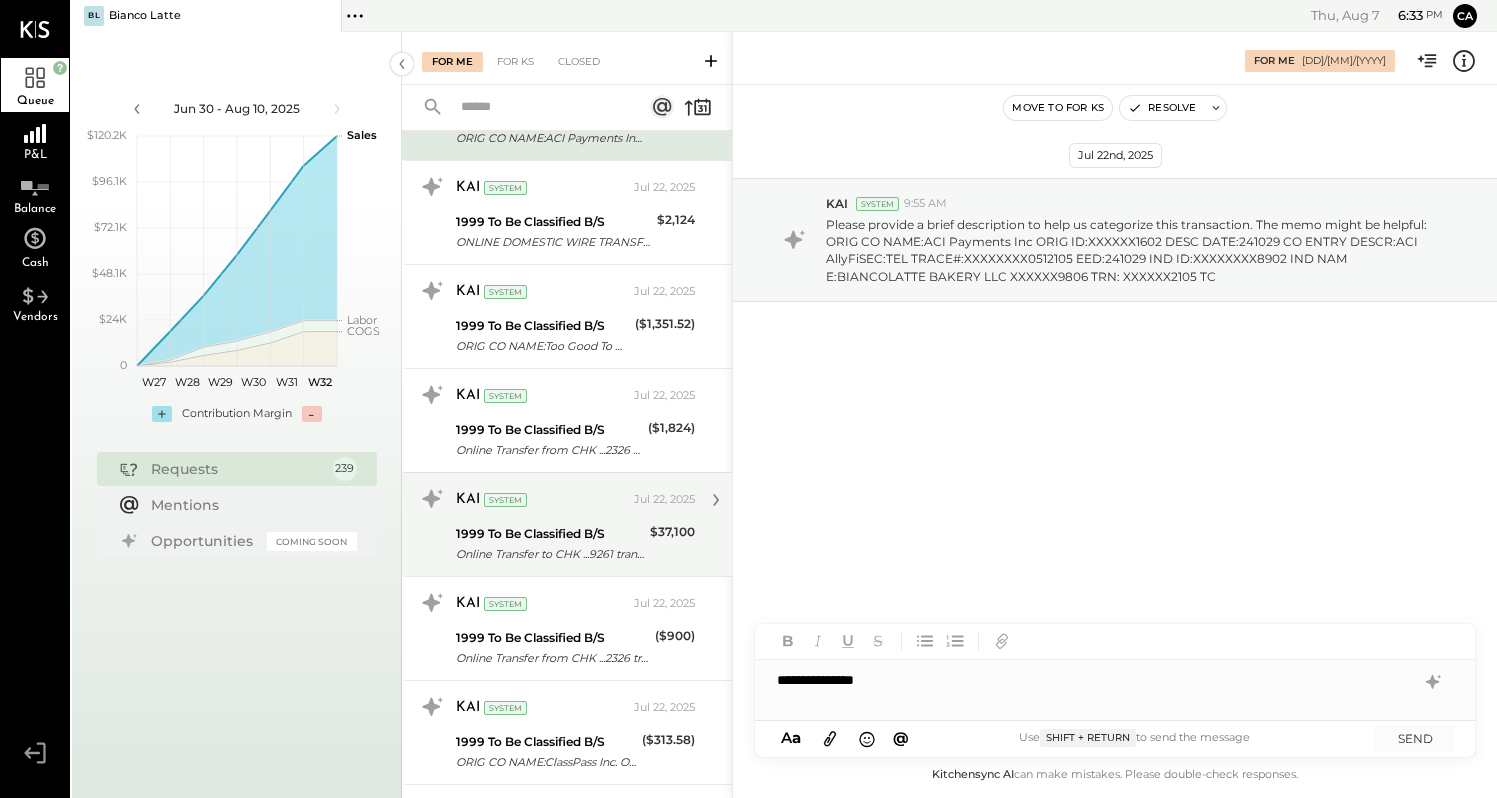 click on "KAI System Jul 22, [YYYY]" at bounding box center (575, 500) 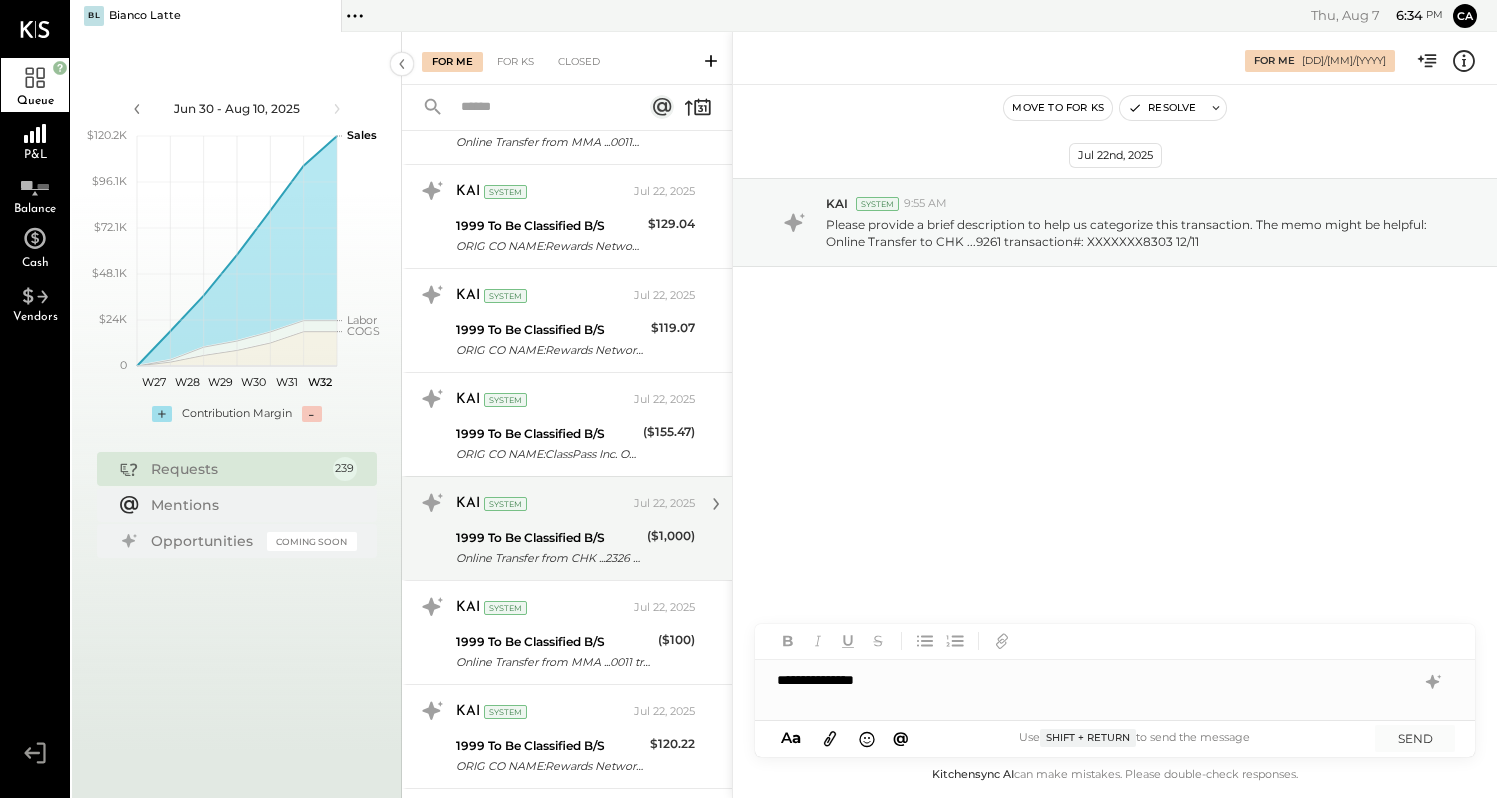 scroll, scrollTop: 1270, scrollLeft: 0, axis: vertical 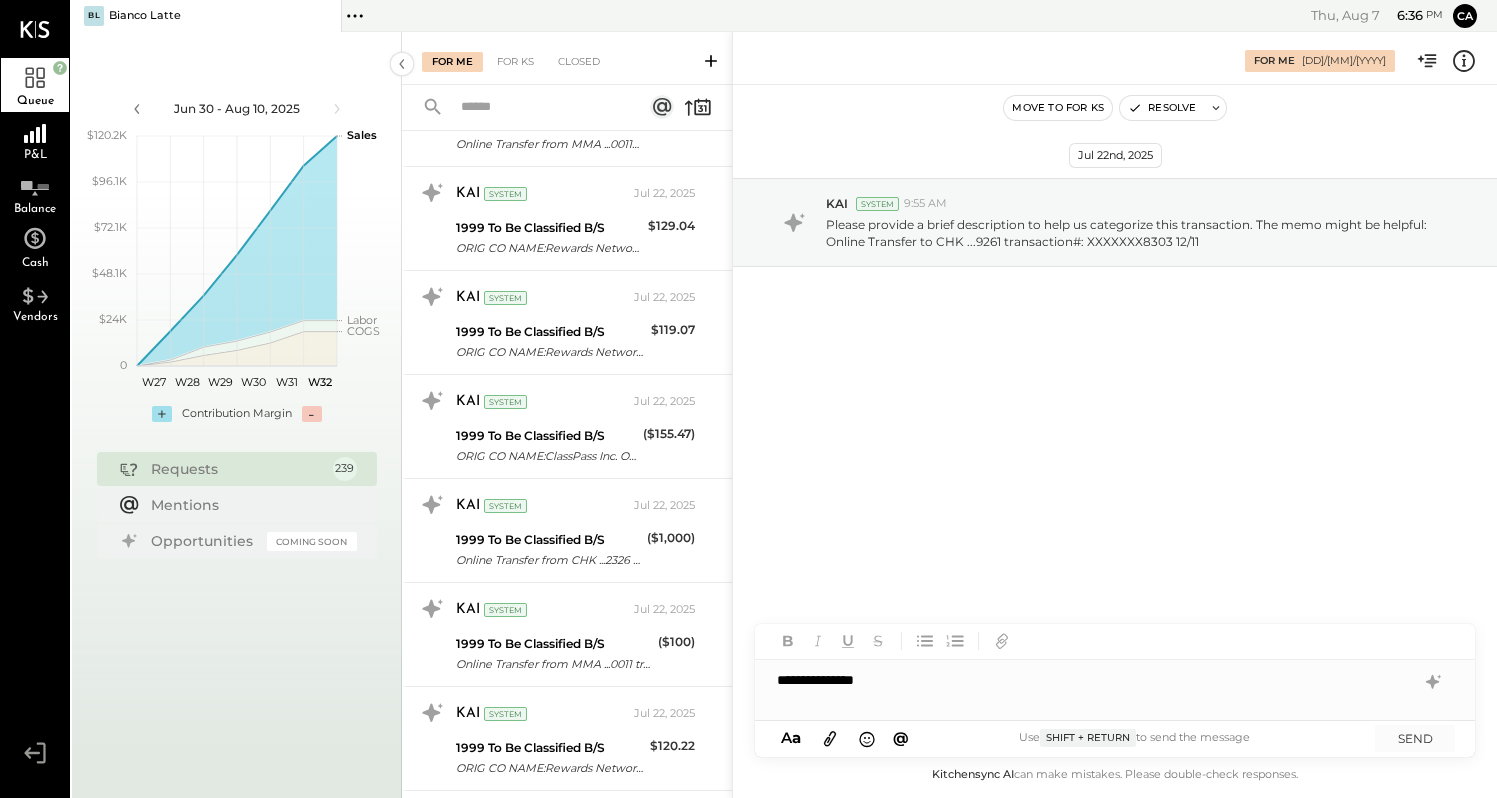 click on "**********" at bounding box center [1115, 680] 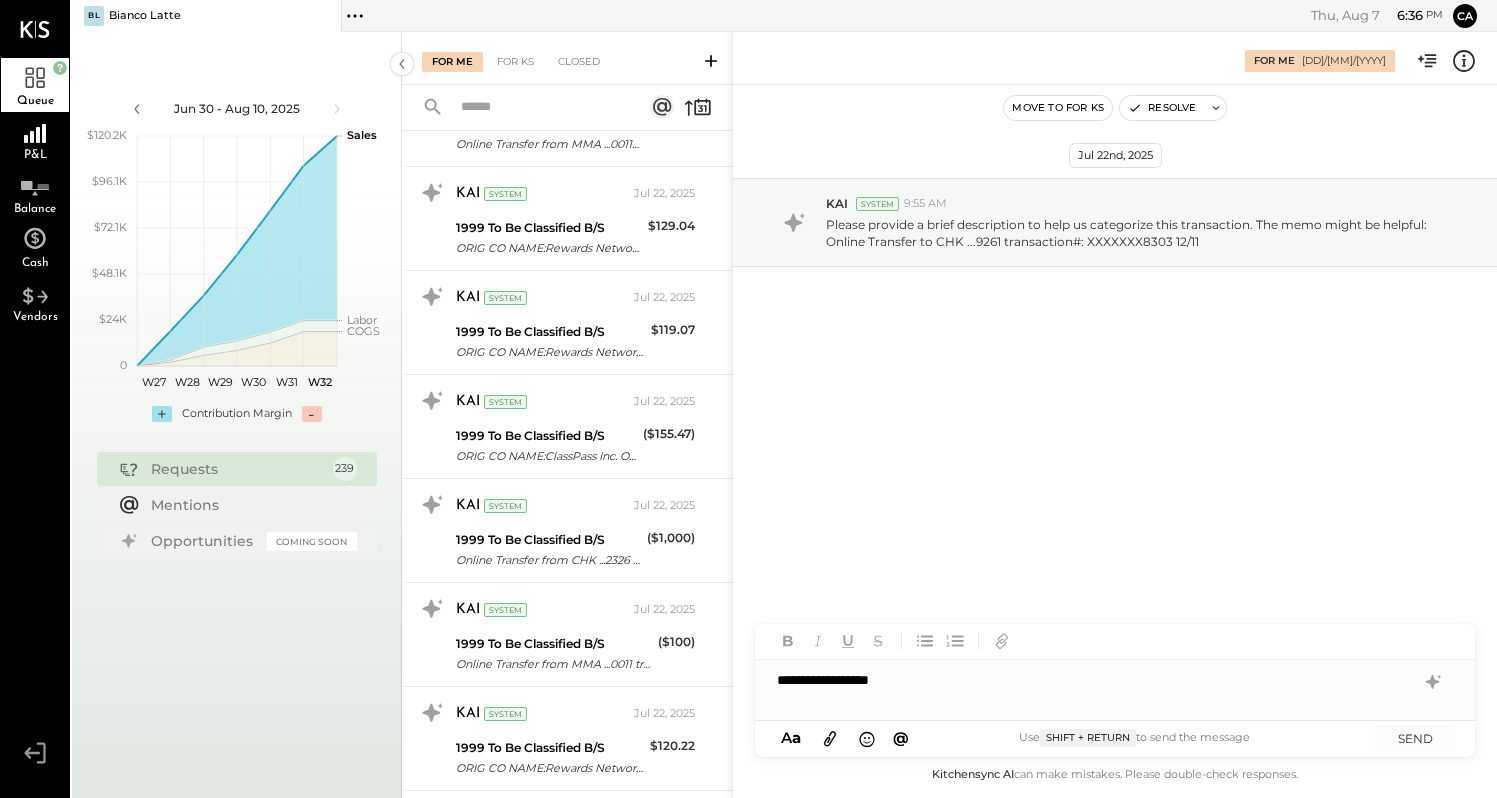 click on "**********" at bounding box center [1115, 680] 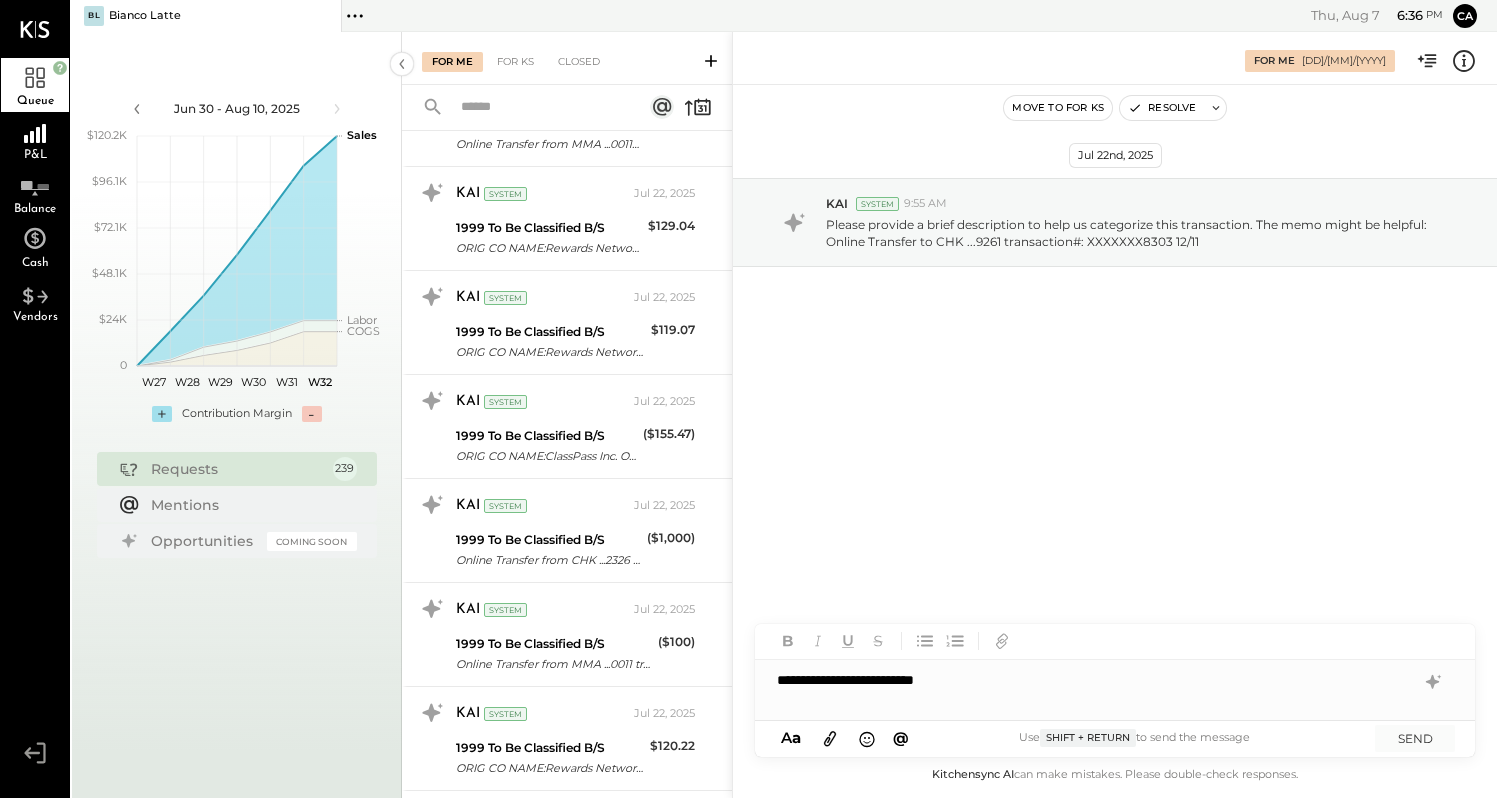click on "**********" at bounding box center [1115, 680] 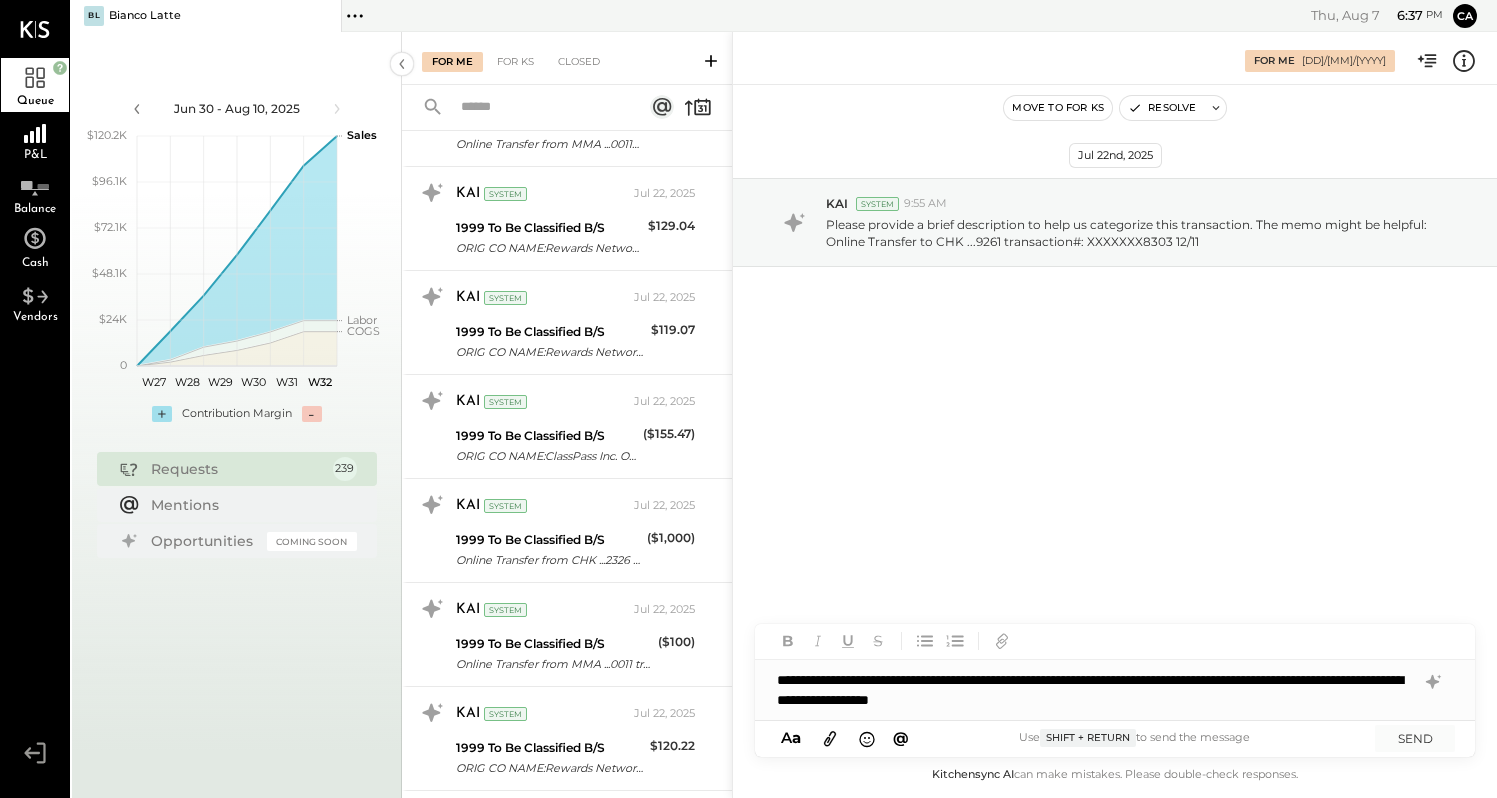 click on "**********" at bounding box center (1115, 690) 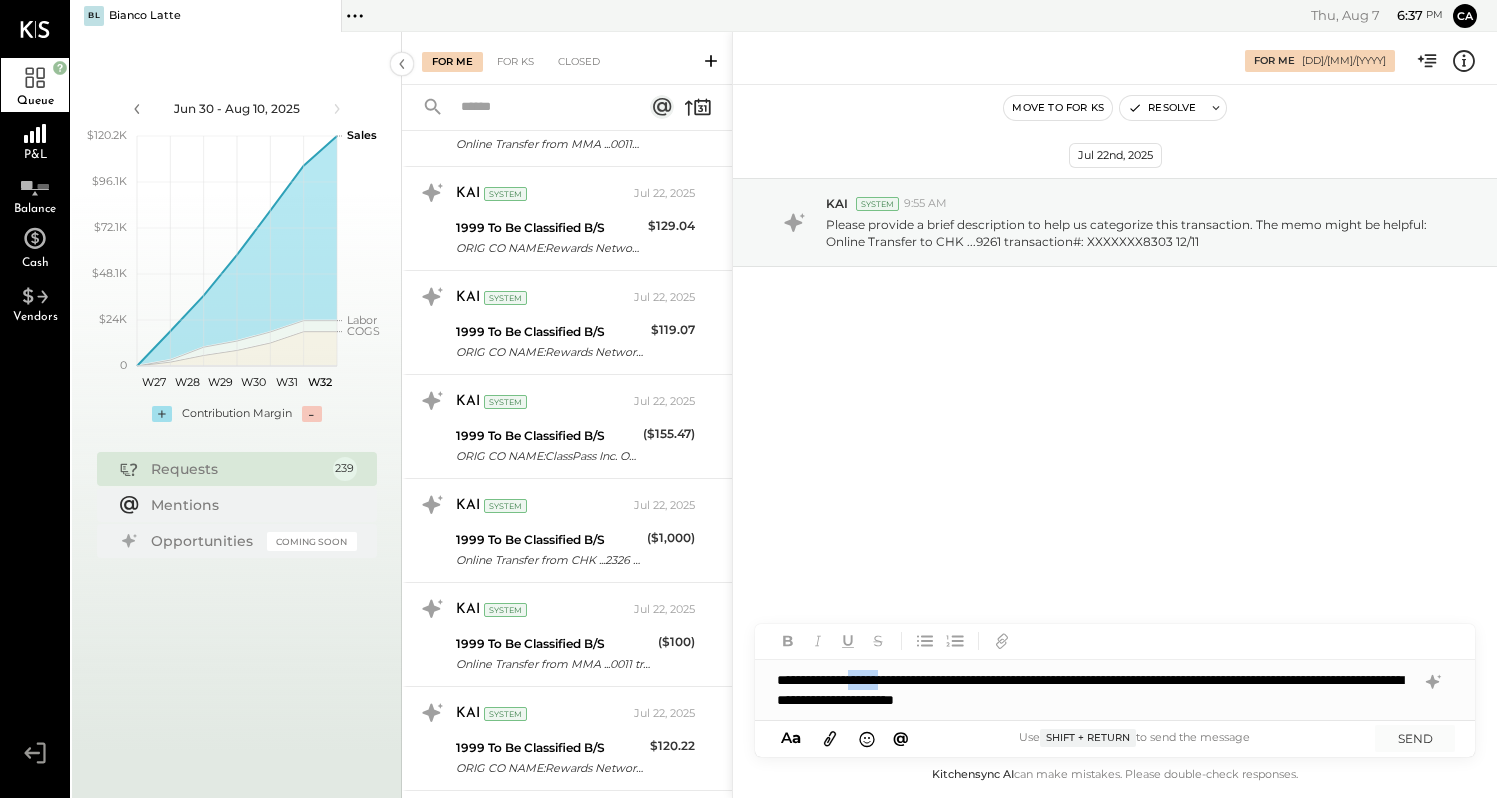 drag, startPoint x: 876, startPoint y: 678, endPoint x: 920, endPoint y: 679, distance: 44.011364 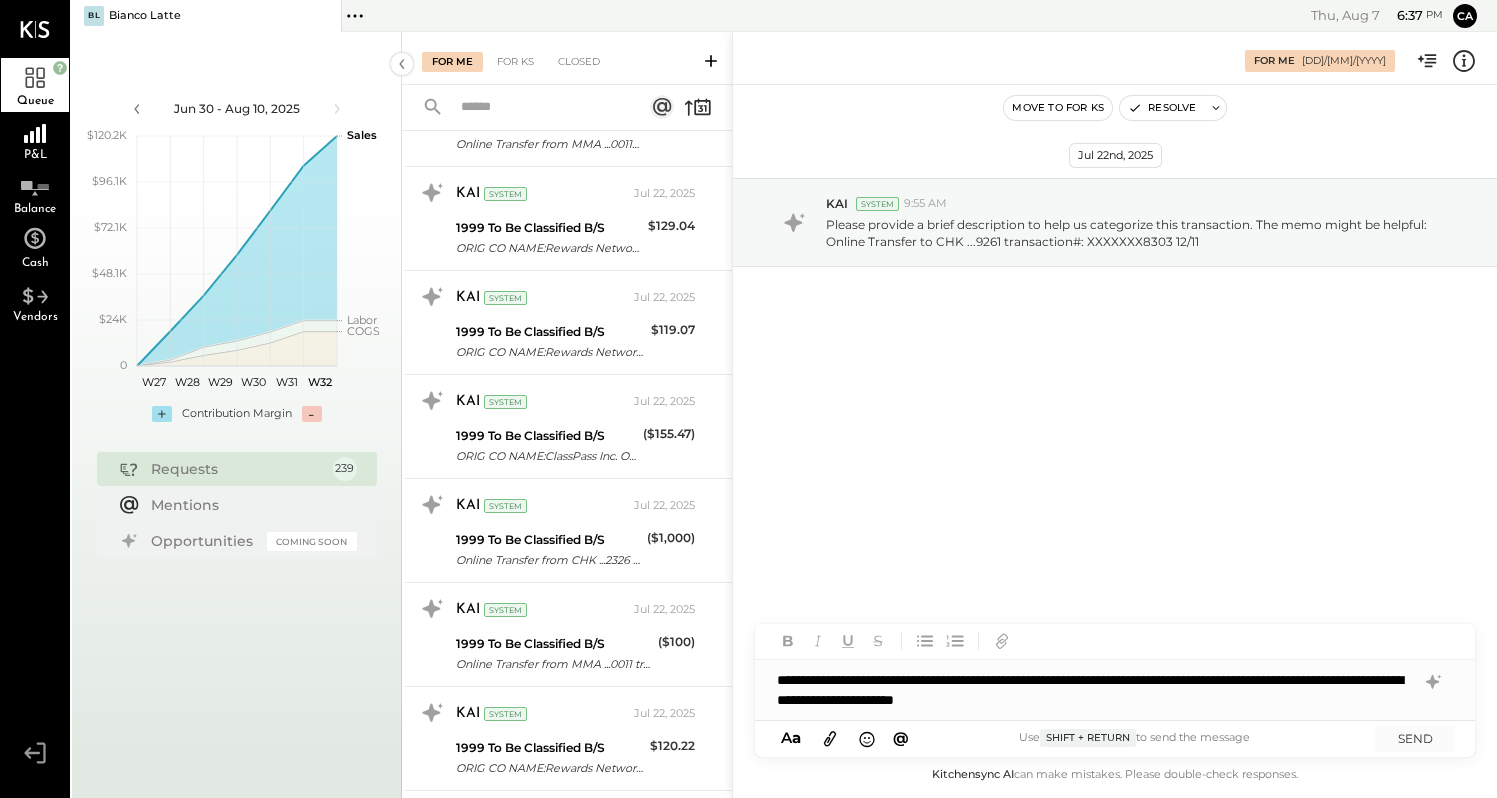 click on "**********" at bounding box center (1115, 690) 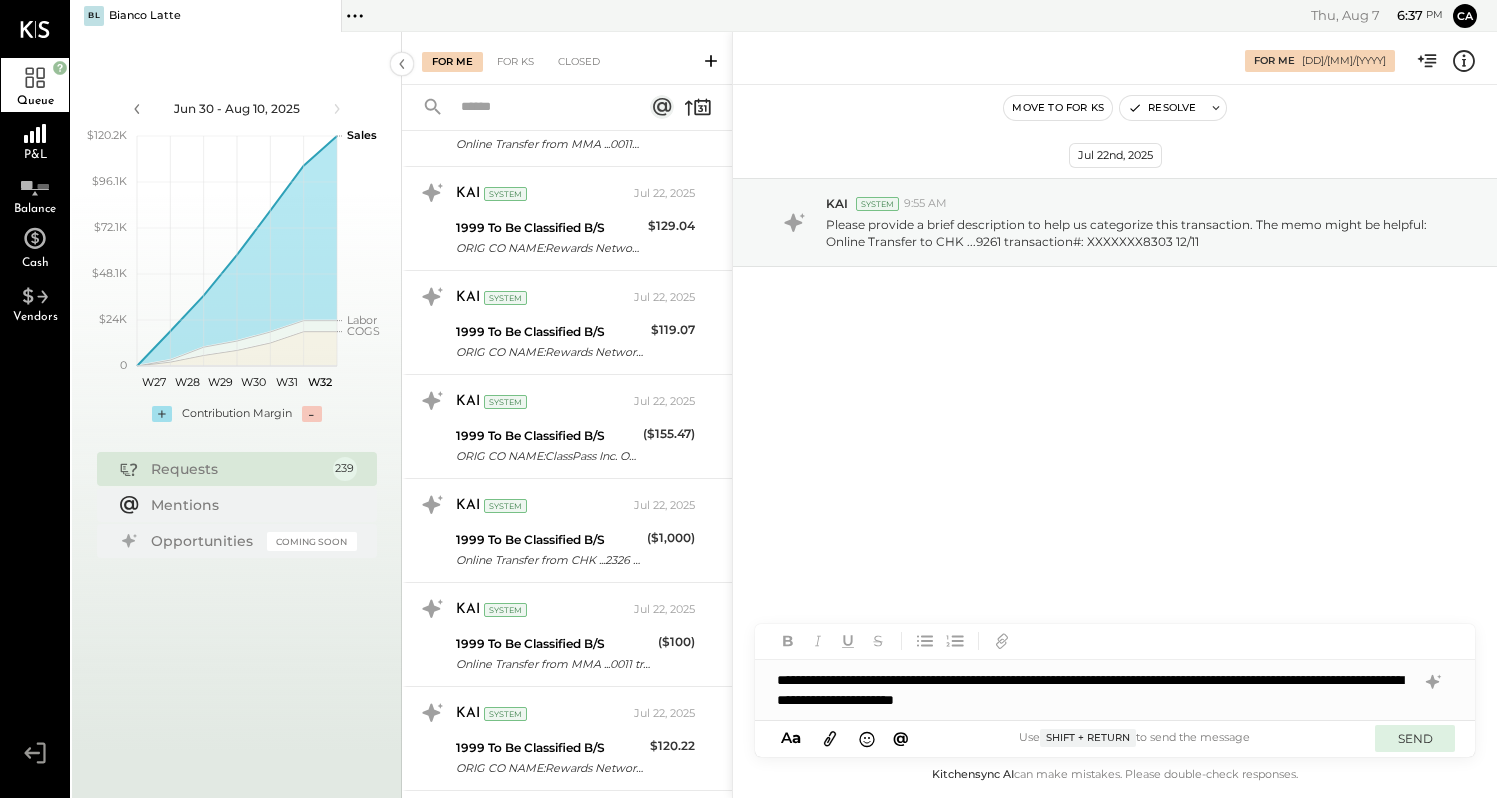 drag, startPoint x: 1440, startPoint y: 696, endPoint x: 1417, endPoint y: 736, distance: 46.141087 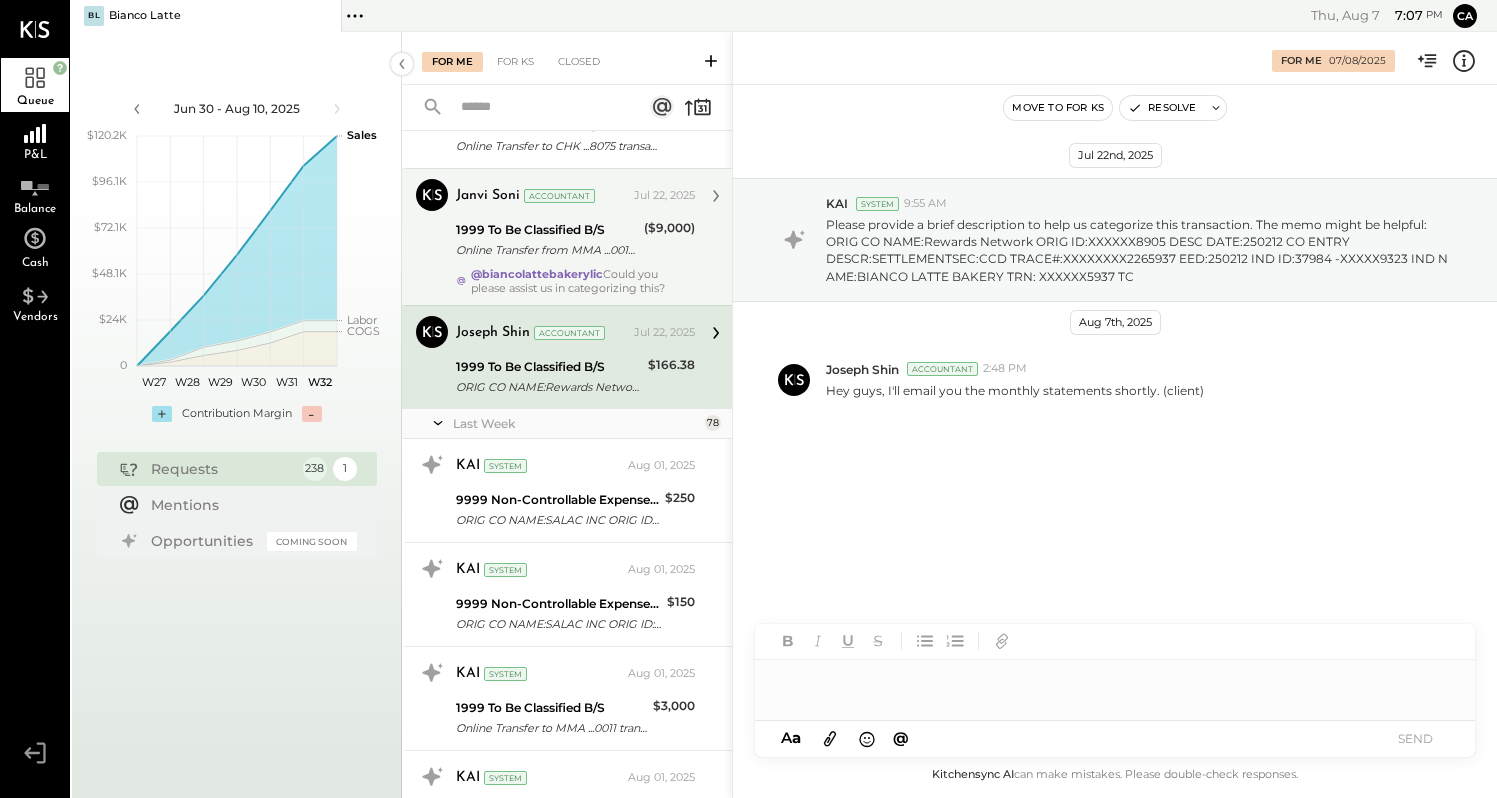 scroll, scrollTop: 16378, scrollLeft: 0, axis: vertical 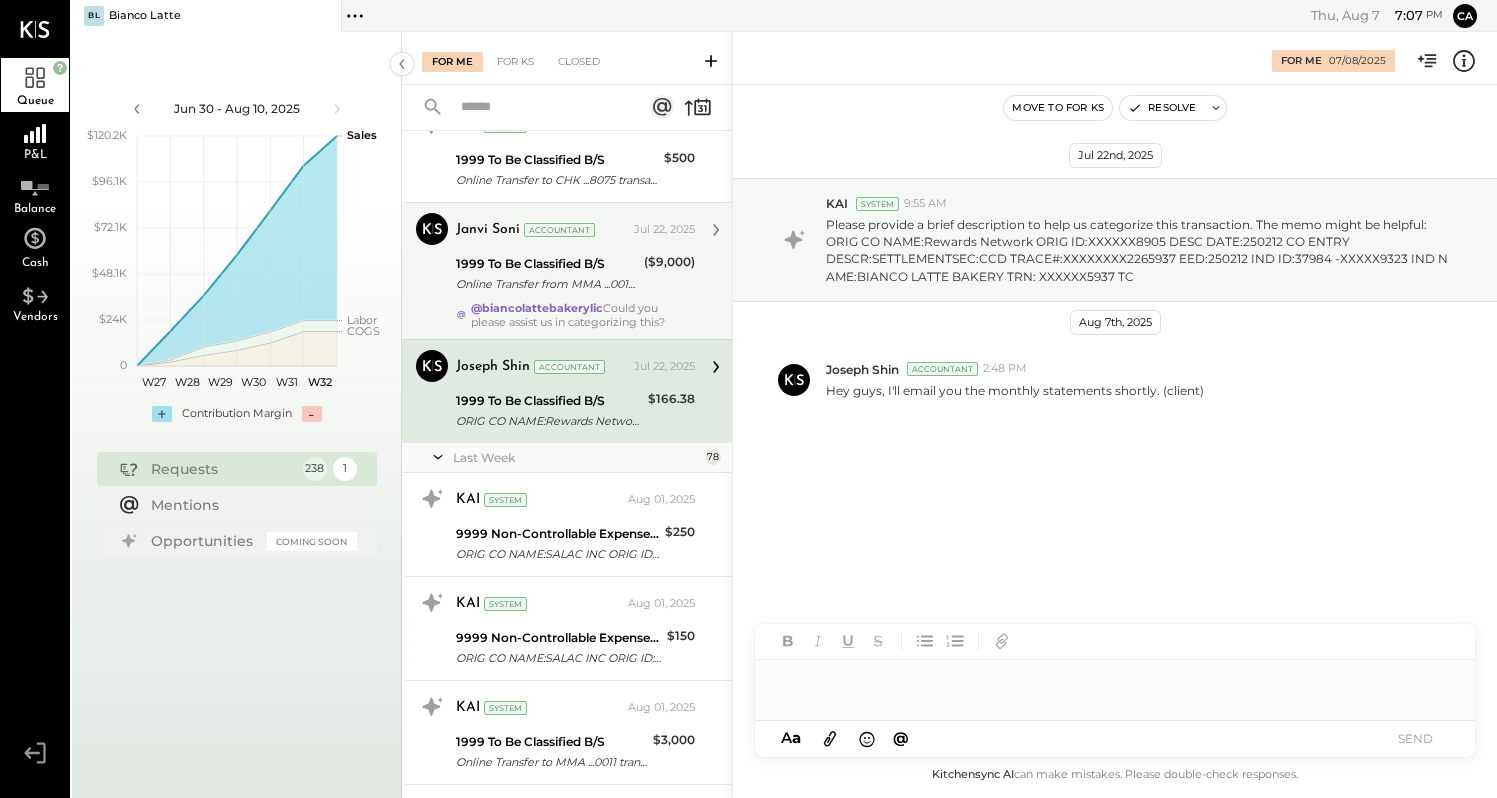 click on "@[COMPANY] Could you please assist us in categorizing this?" at bounding box center [583, 315] 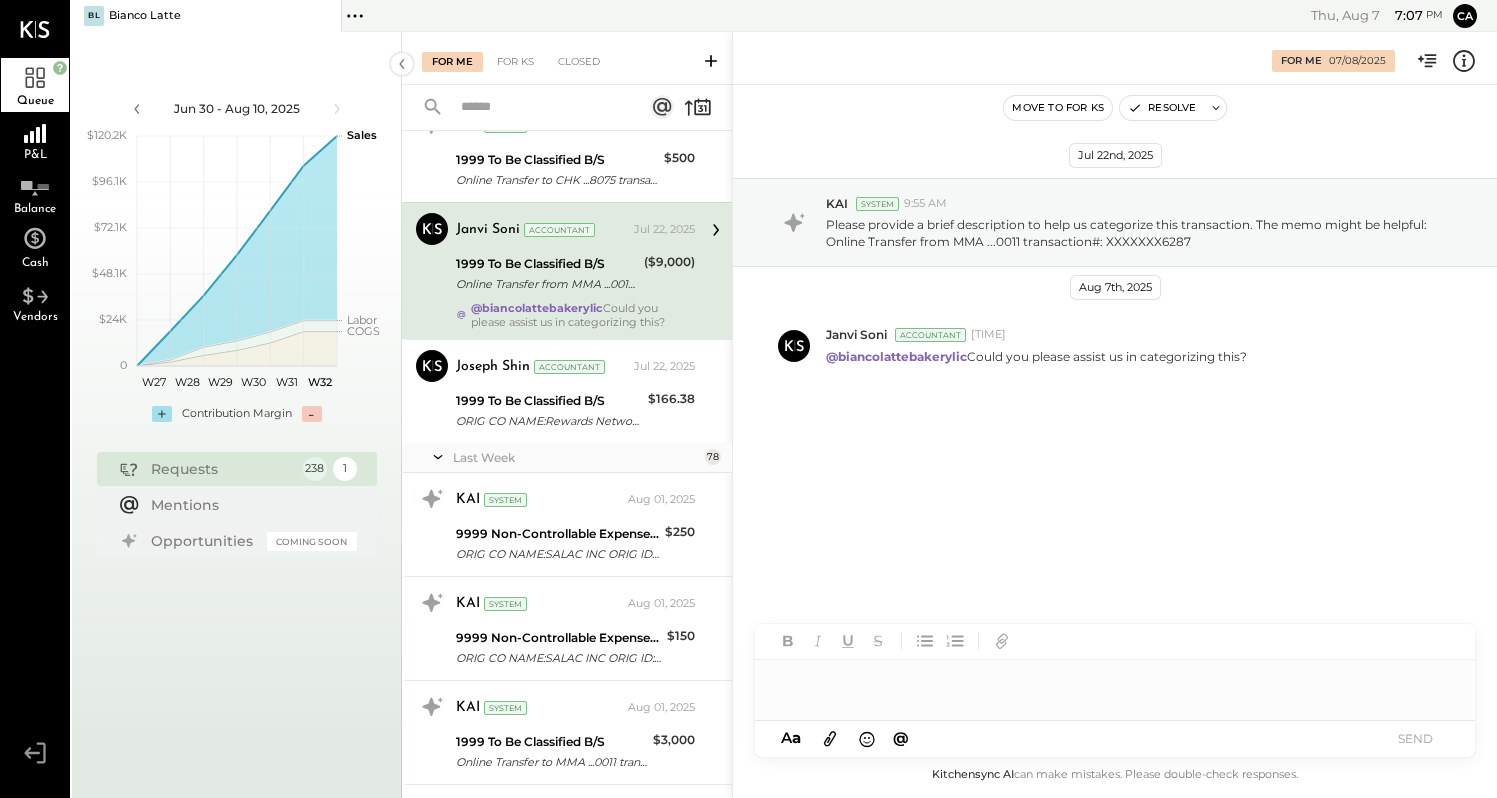 click at bounding box center (1115, 690) 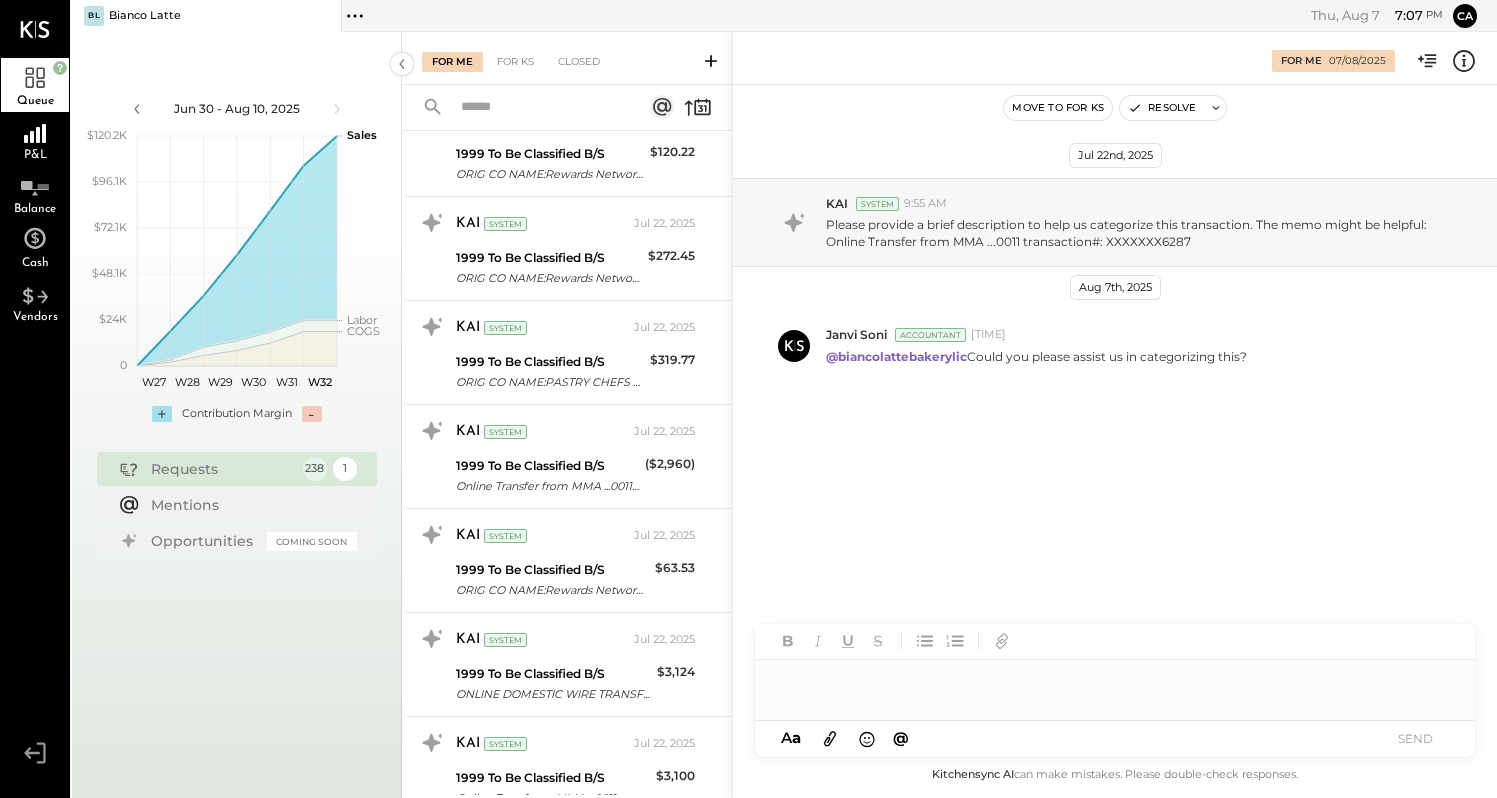 scroll, scrollTop: 2401, scrollLeft: 0, axis: vertical 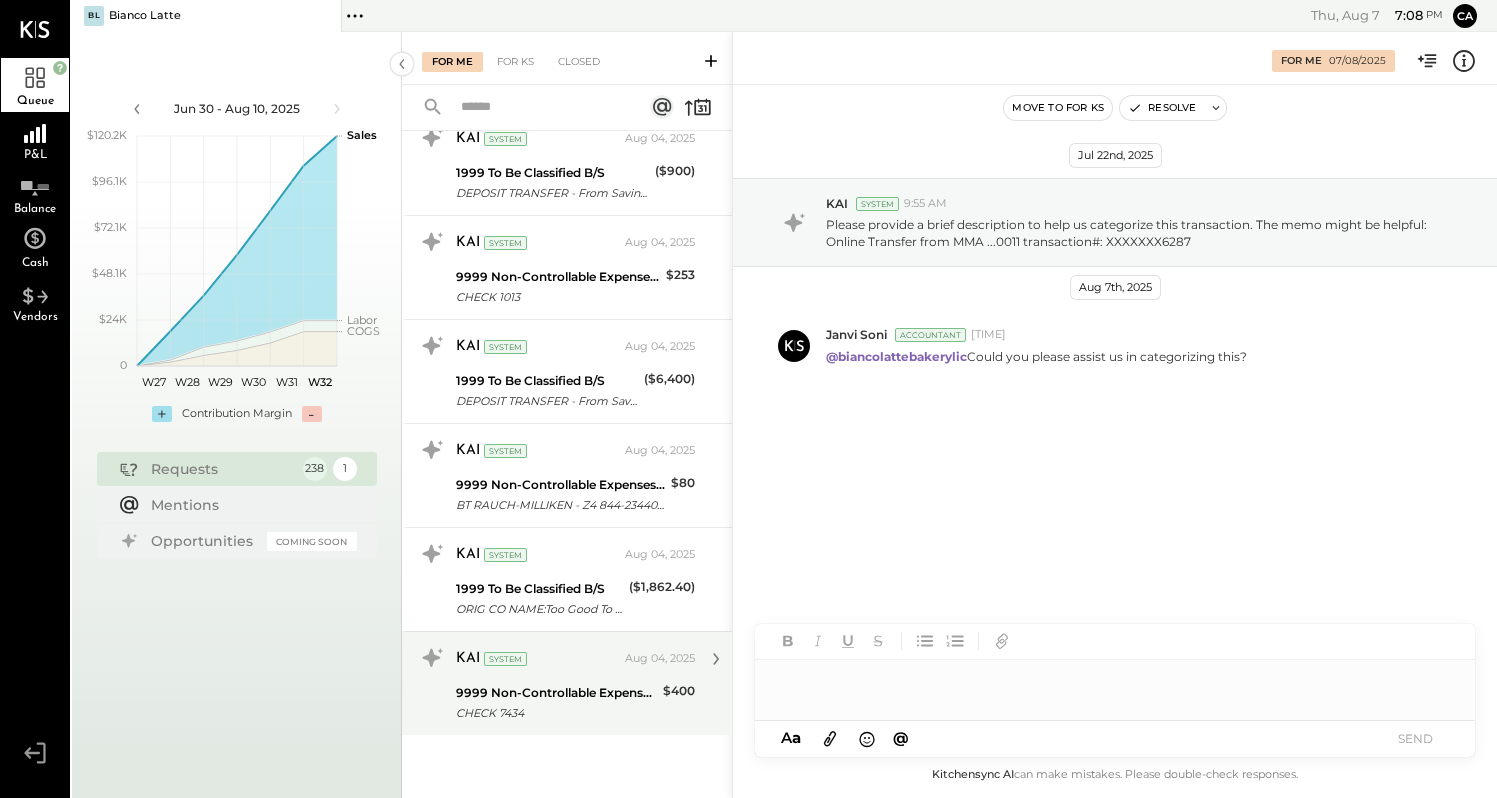 click on "KAI System Aug 04, [YYYY] 9999 Non-Controllable Expenses:Other Income and Expenses:To Be Classified CHECK 7434 $400 Please provide a brief description to help us categorize this transaction. The memo might be helpful: CHECK 7434" at bounding box center (567, 683) 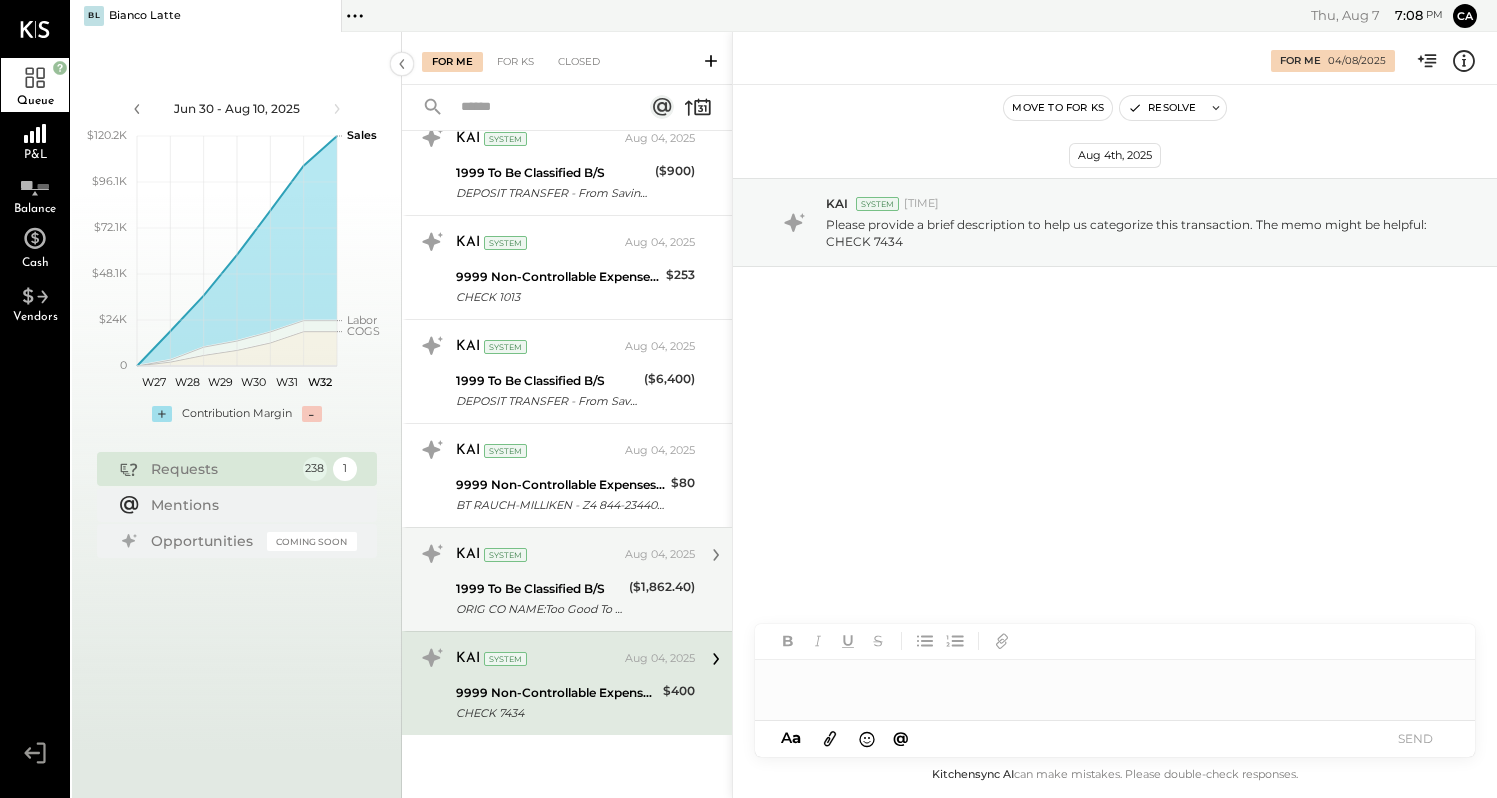 click on "ORIG CO NAME:Too Good To Go ORIG ID:7844618818 DESC DATE: CO ENTRY DESCR:Payments SEC:CCD TRACE#:121140393149083 EED:250710 IND ID:B-3xfps4mtnfhm IND NAME:[FIRST] [LAST] Too Good To Go B-3xfps4mtnfhm1 TRN: 1903149083TC" at bounding box center [539, 609] 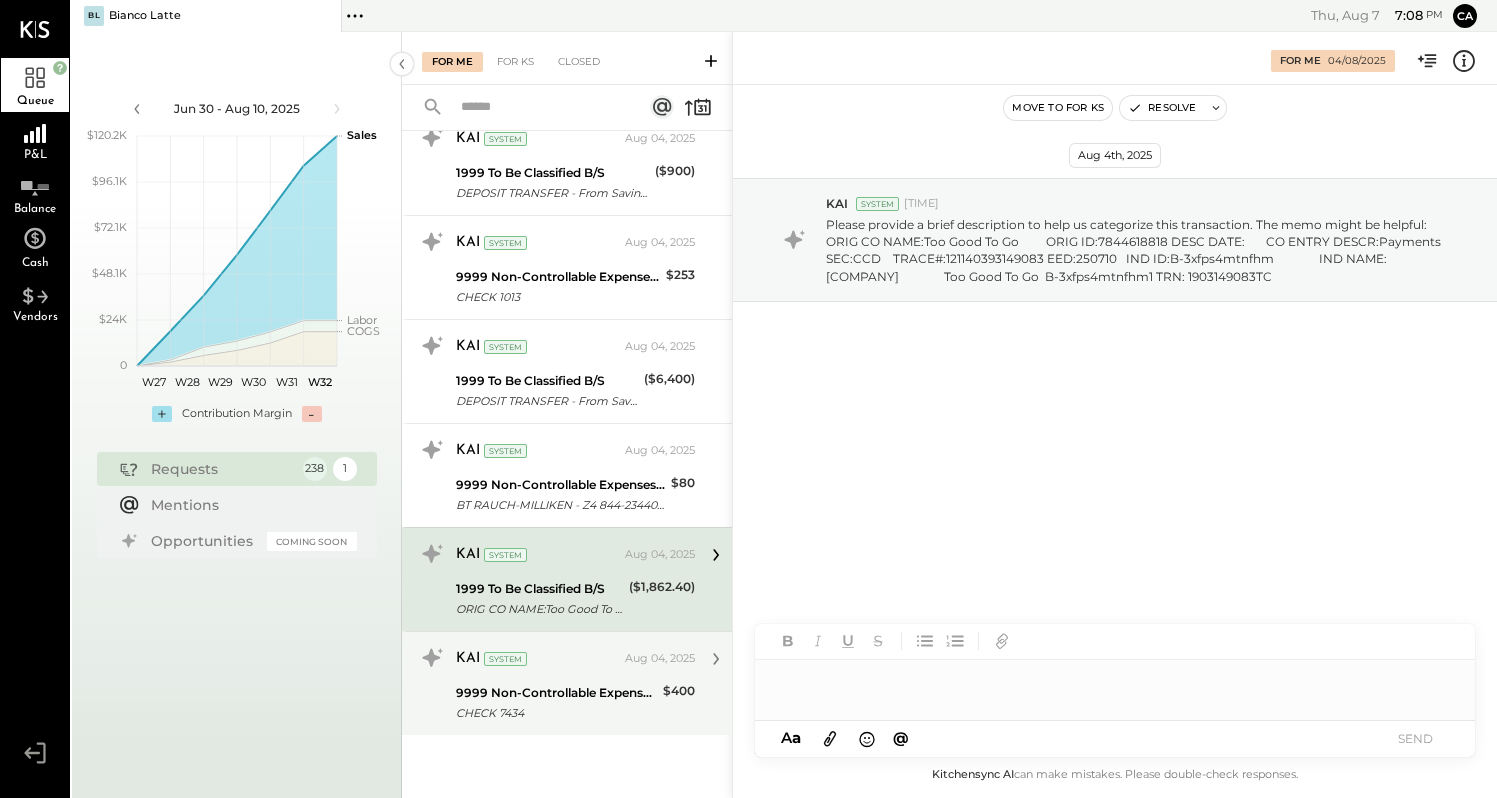 click on "KAI System" at bounding box center (538, 659) 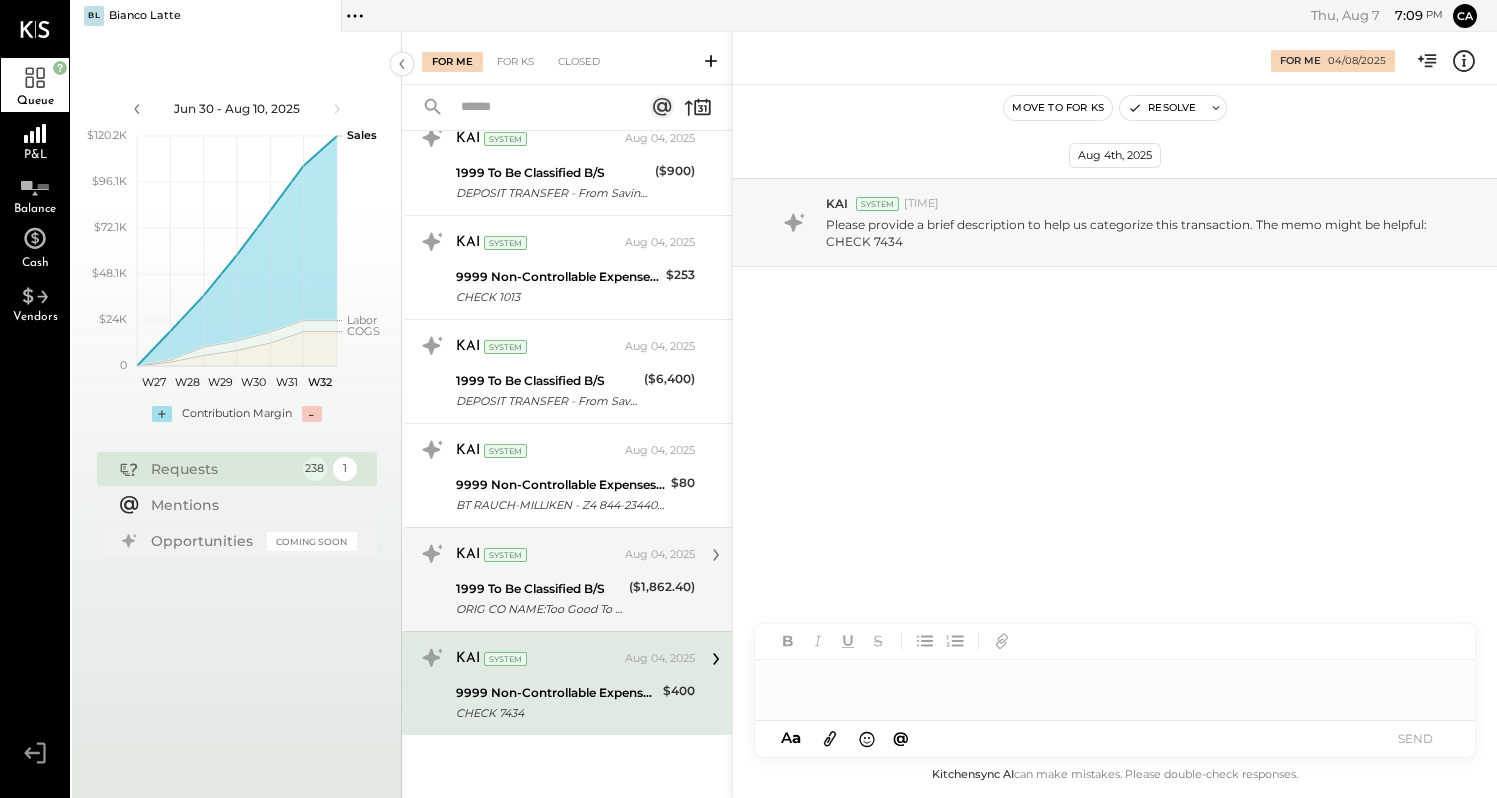 click on "1999 To Be Classified B/S" at bounding box center [539, 589] 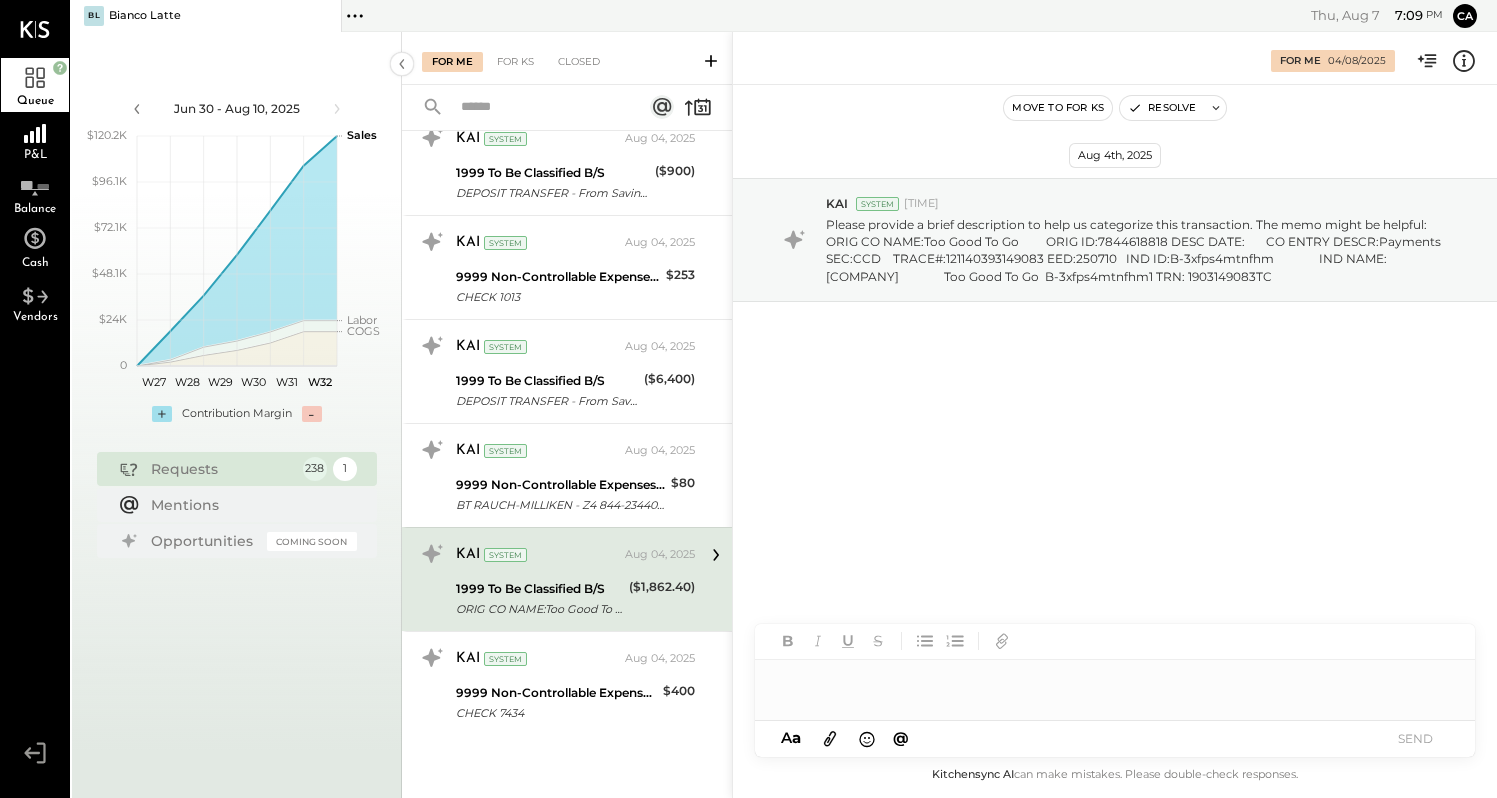 click at bounding box center (1115, 680) 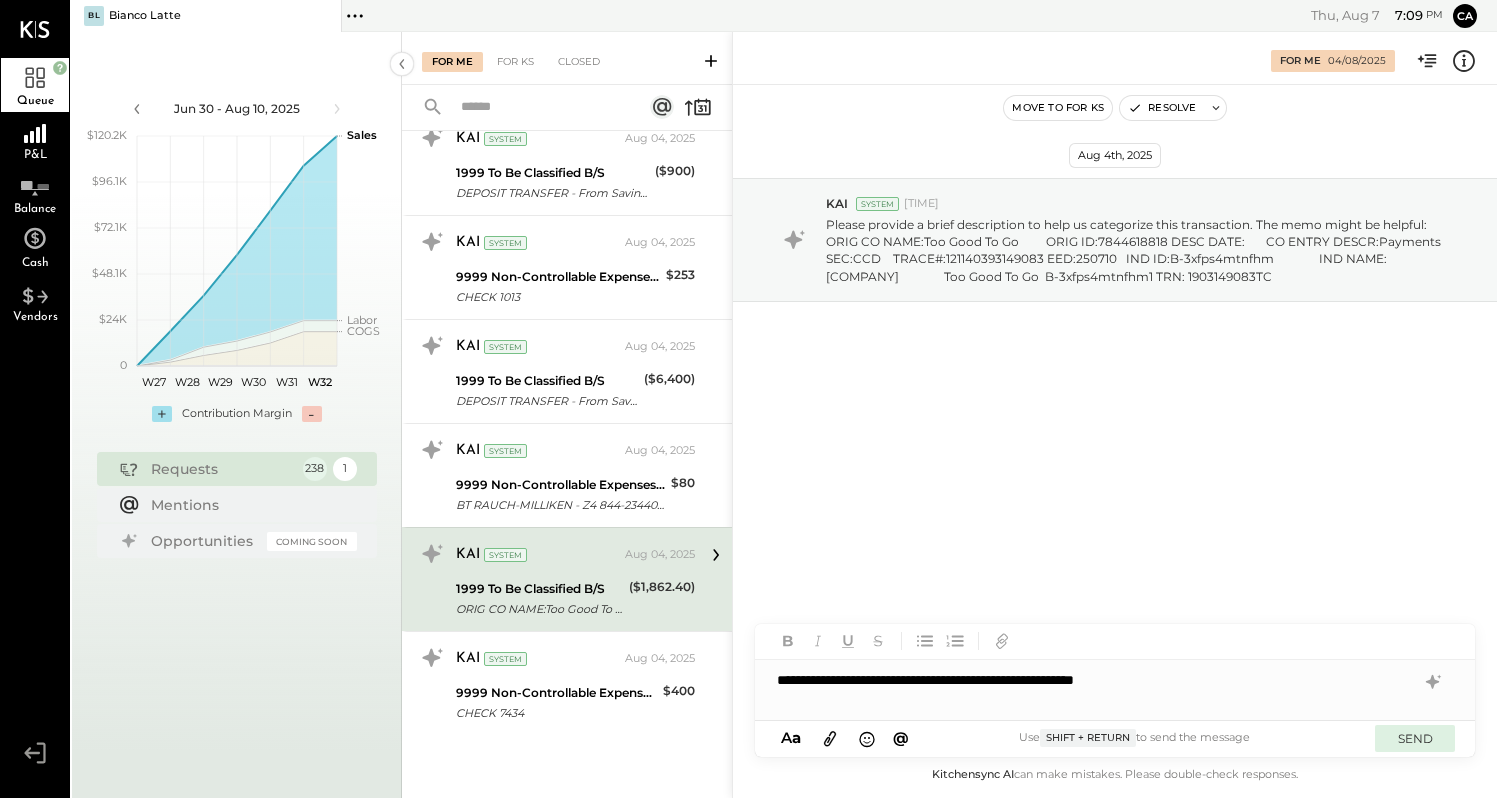 click on "SEND" at bounding box center (1415, 738) 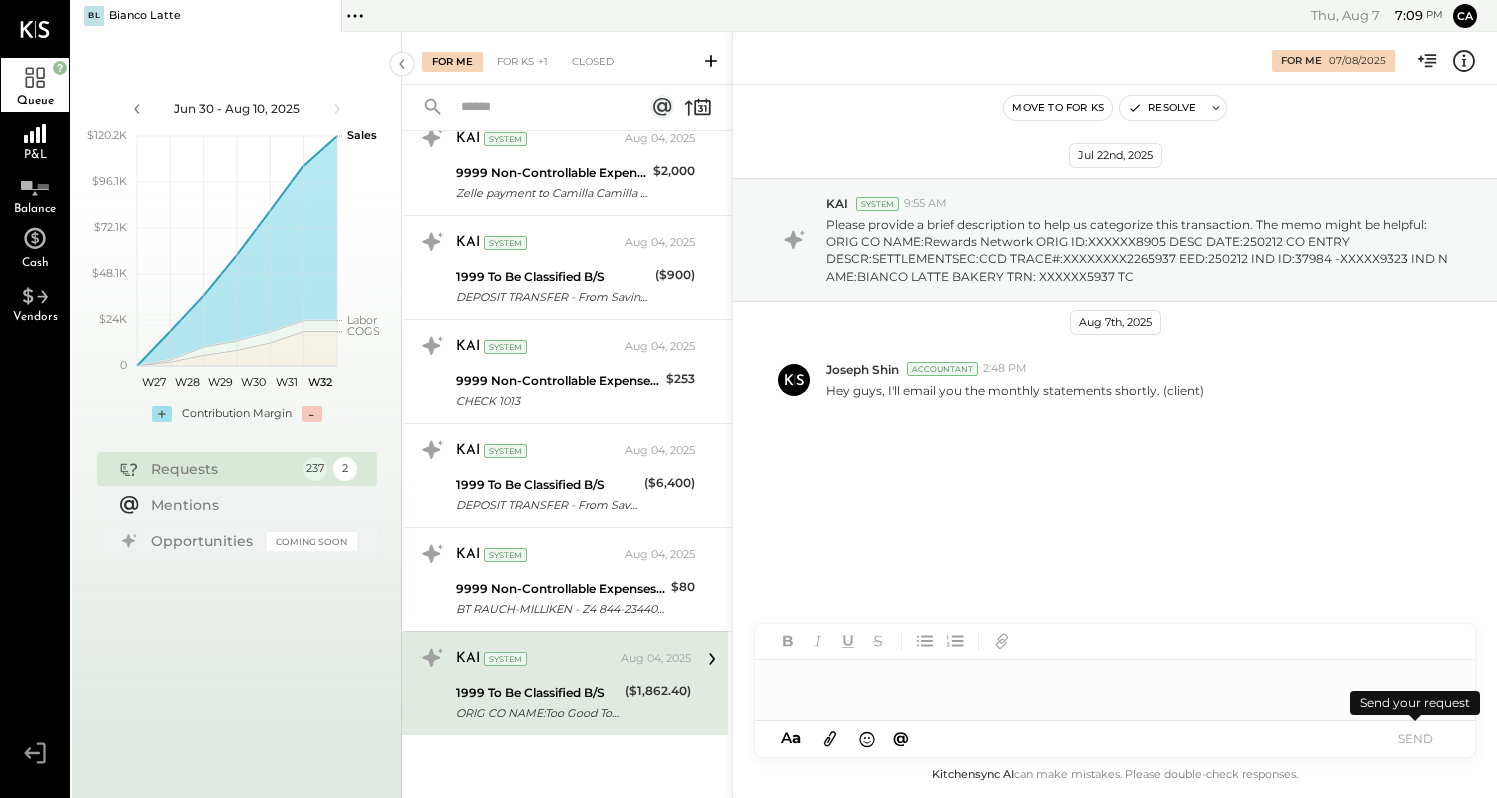 scroll, scrollTop: 16305, scrollLeft: 0, axis: vertical 